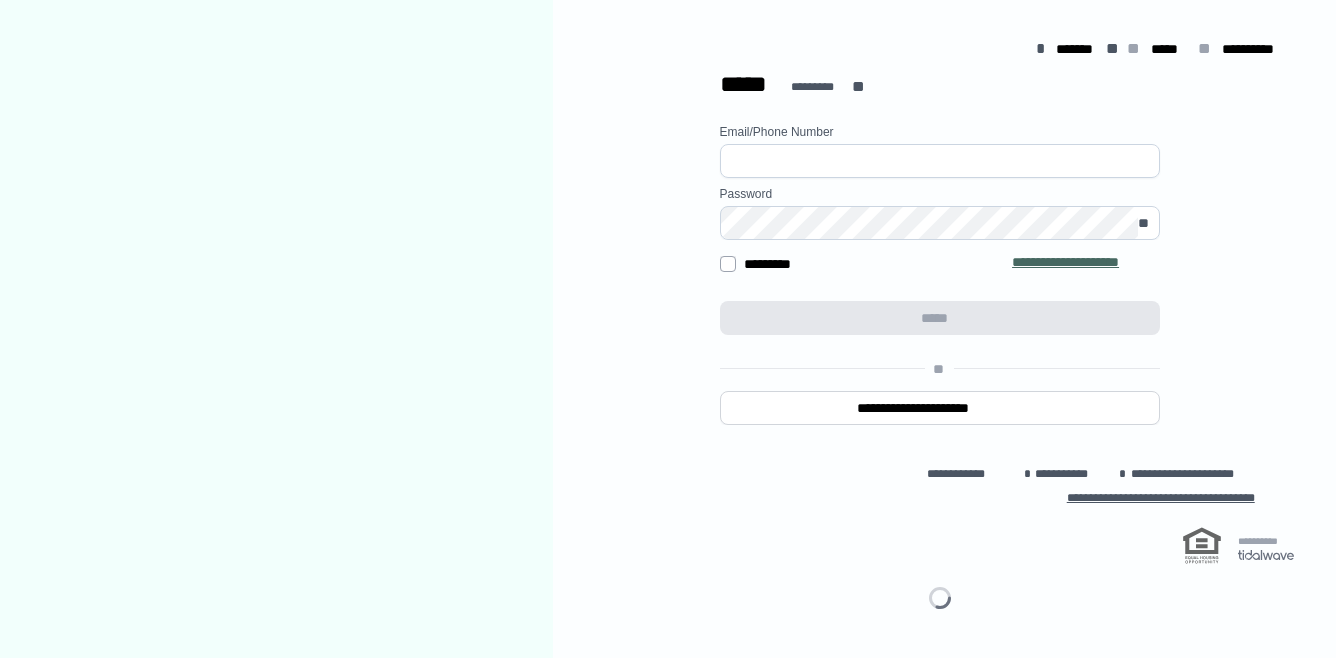 scroll, scrollTop: 0, scrollLeft: 0, axis: both 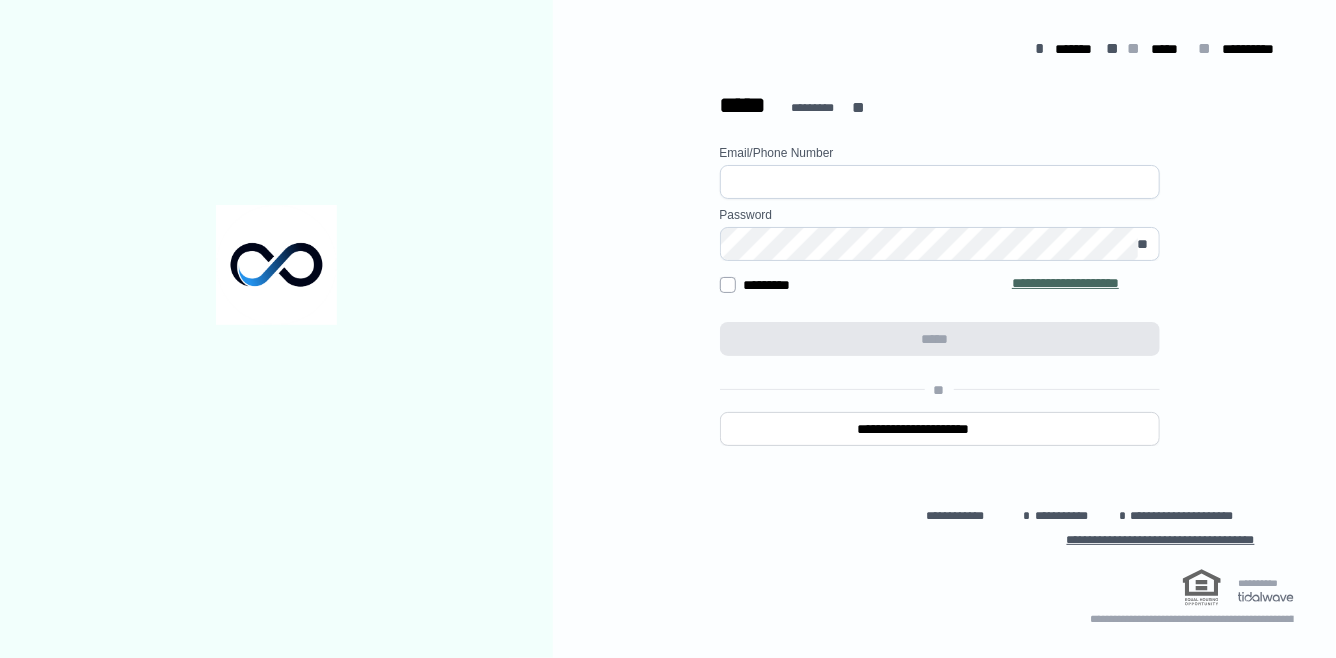 click at bounding box center [940, 182] 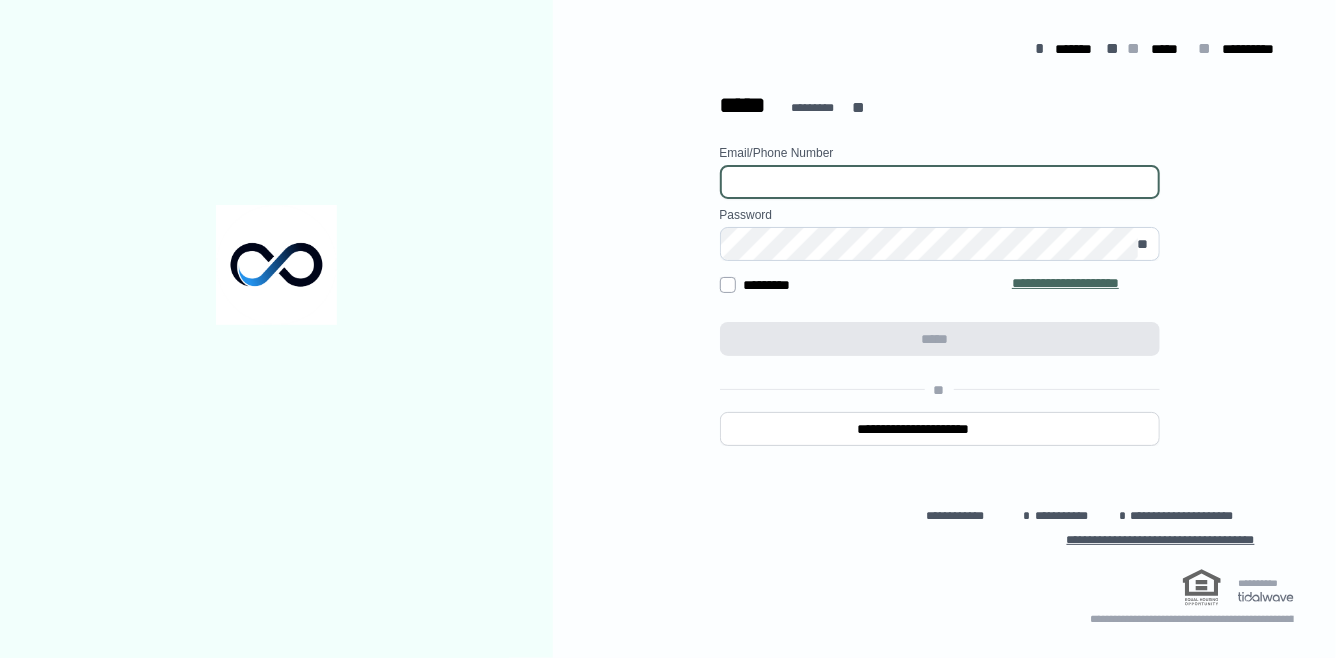 type on "**********" 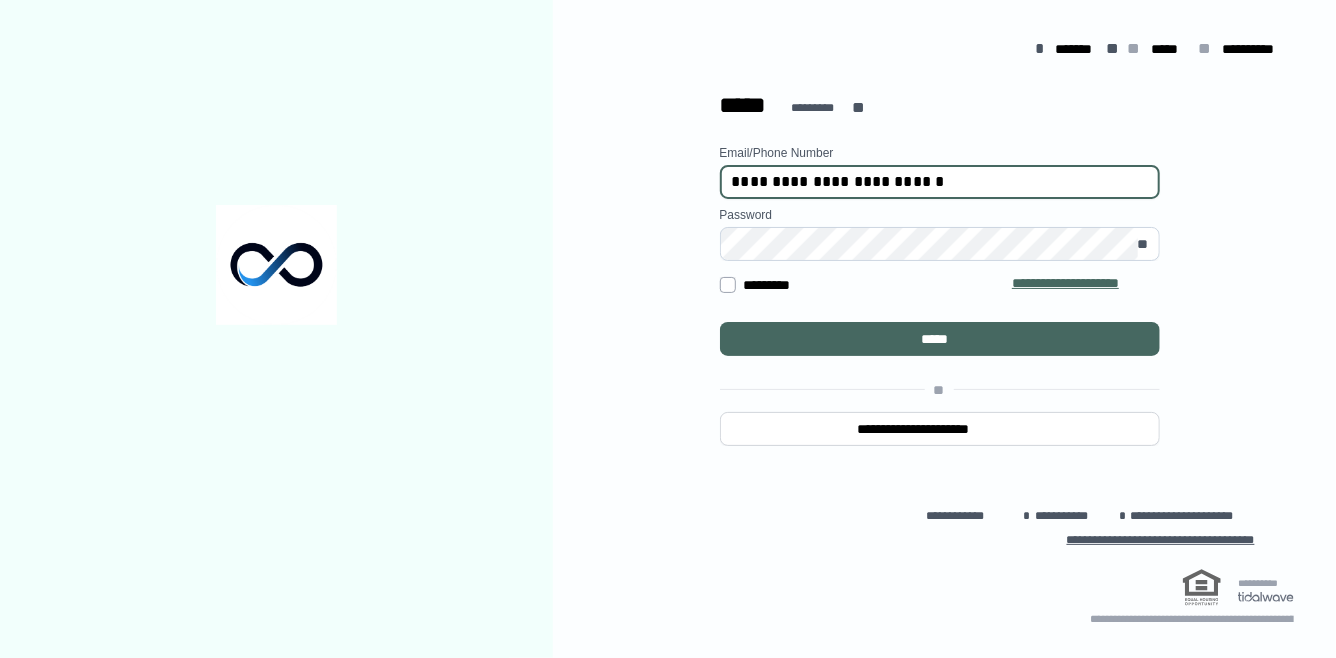 click on "**********" at bounding box center [940, 346] 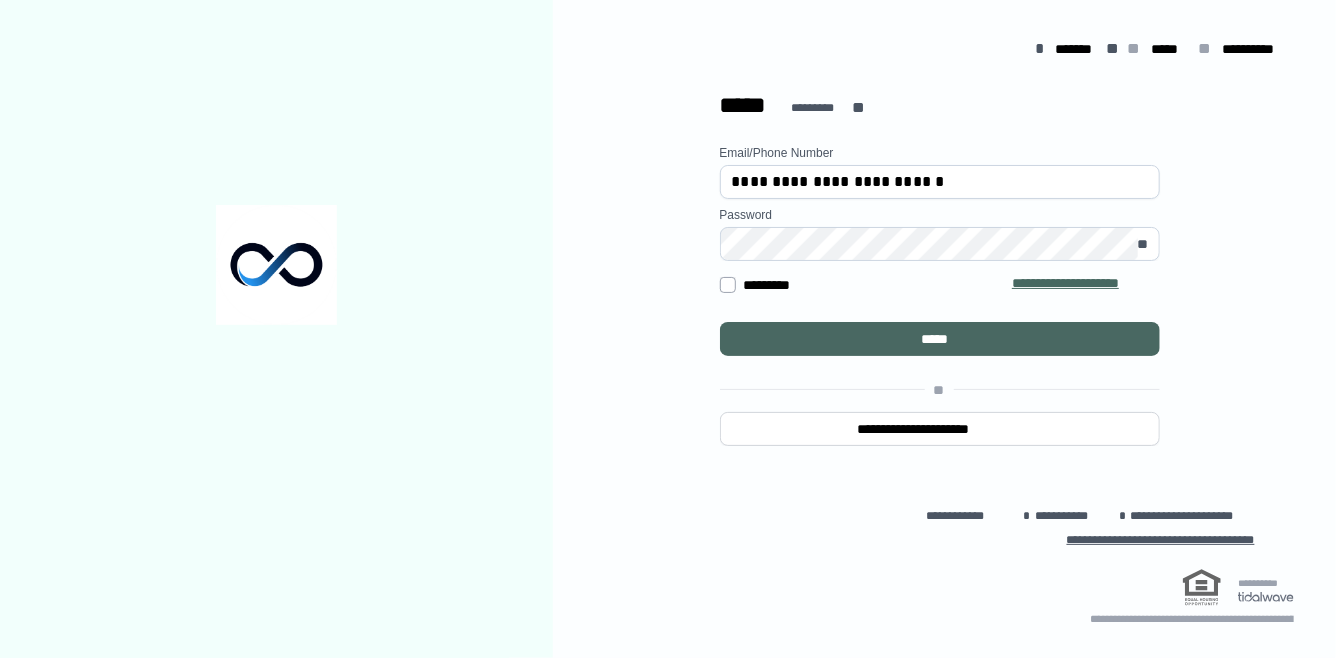 click on "*****" at bounding box center [940, 339] 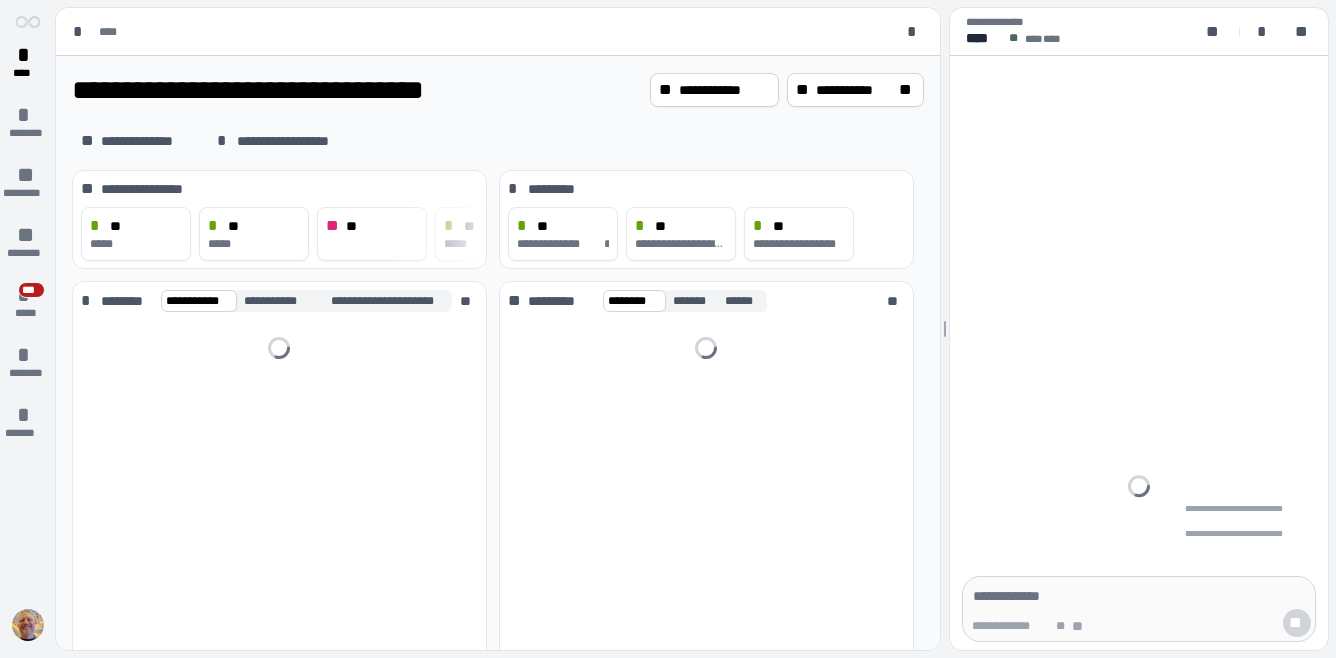 scroll, scrollTop: 0, scrollLeft: 0, axis: both 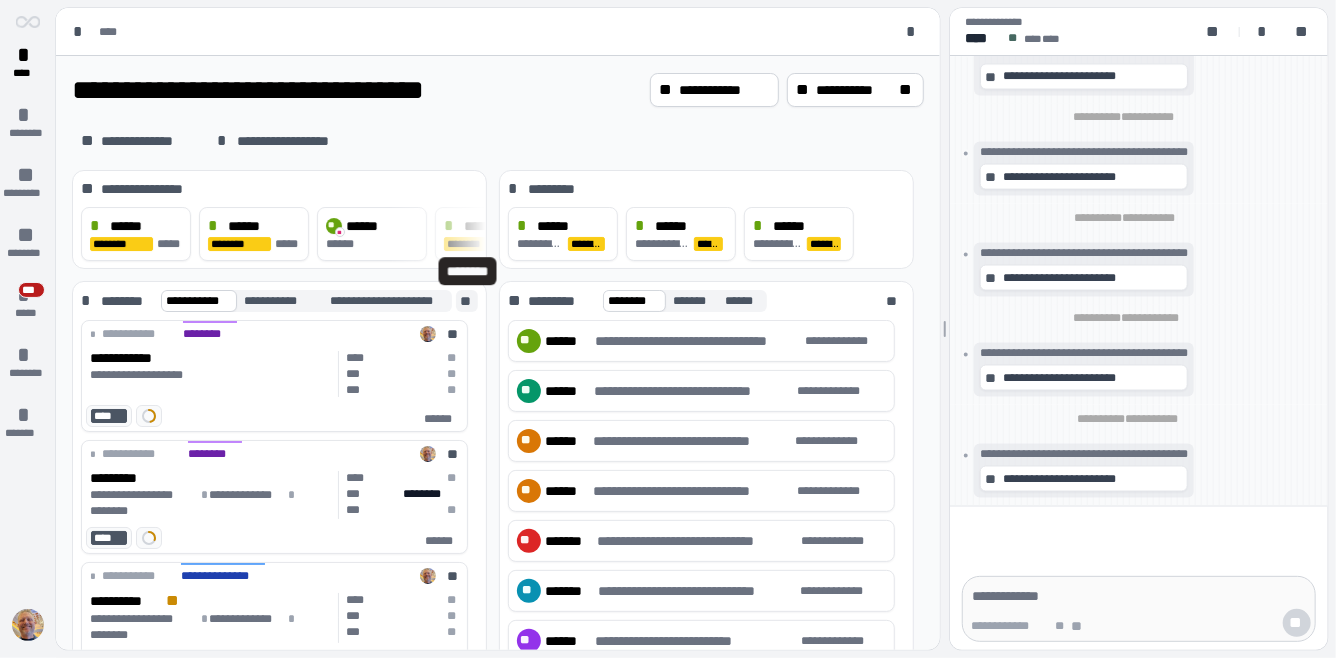 click on "**" at bounding box center (467, 301) 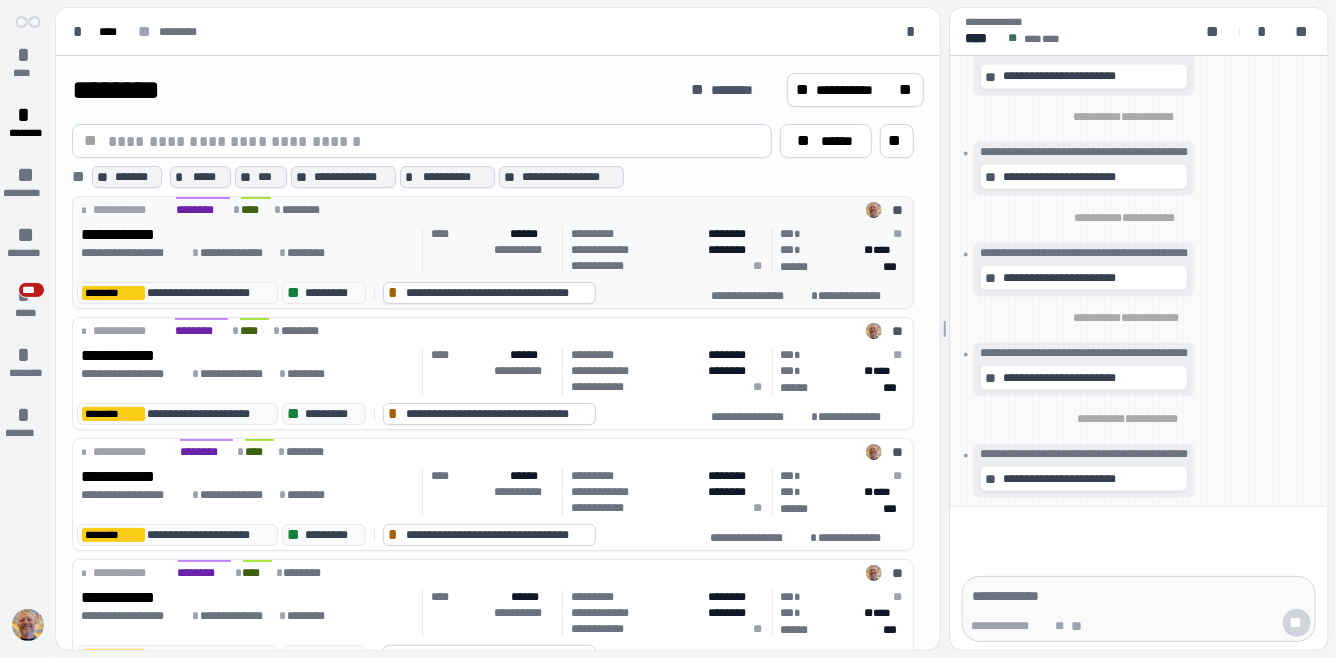 click on "**********" at bounding box center (493, 208) 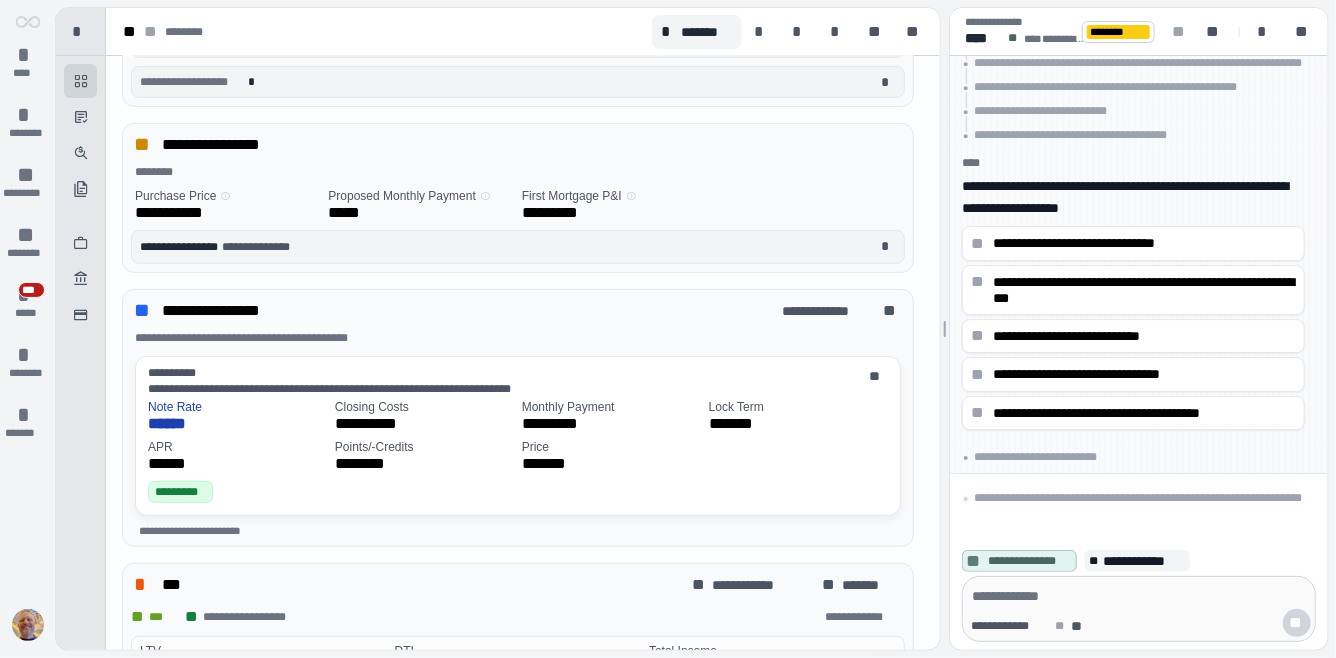 scroll, scrollTop: 376, scrollLeft: 0, axis: vertical 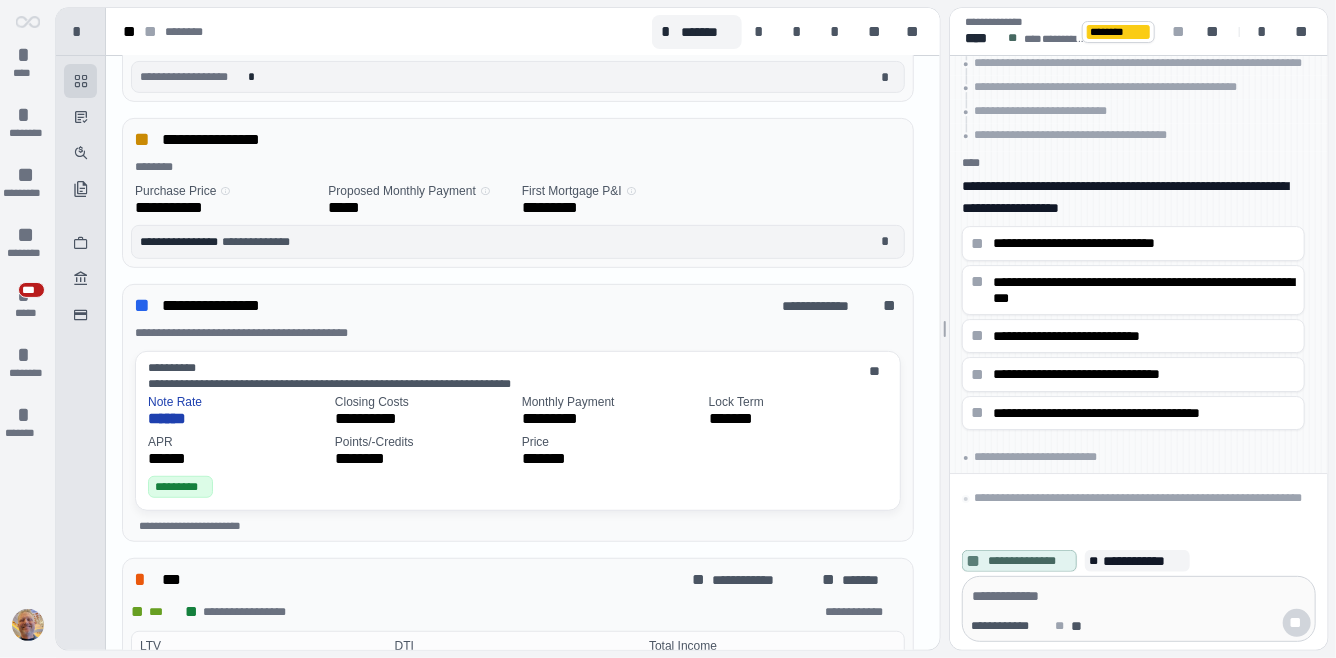 click on "**********" at bounding box center (226, 306) 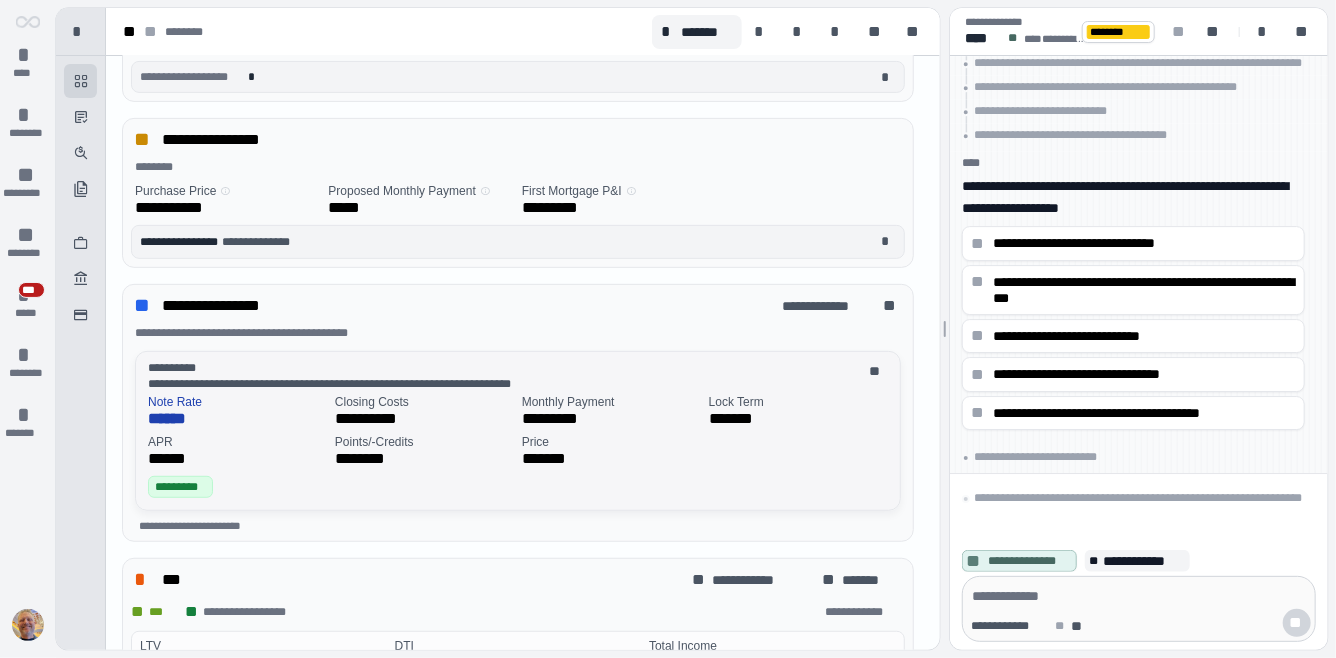click on "******" at bounding box center (237, 419) 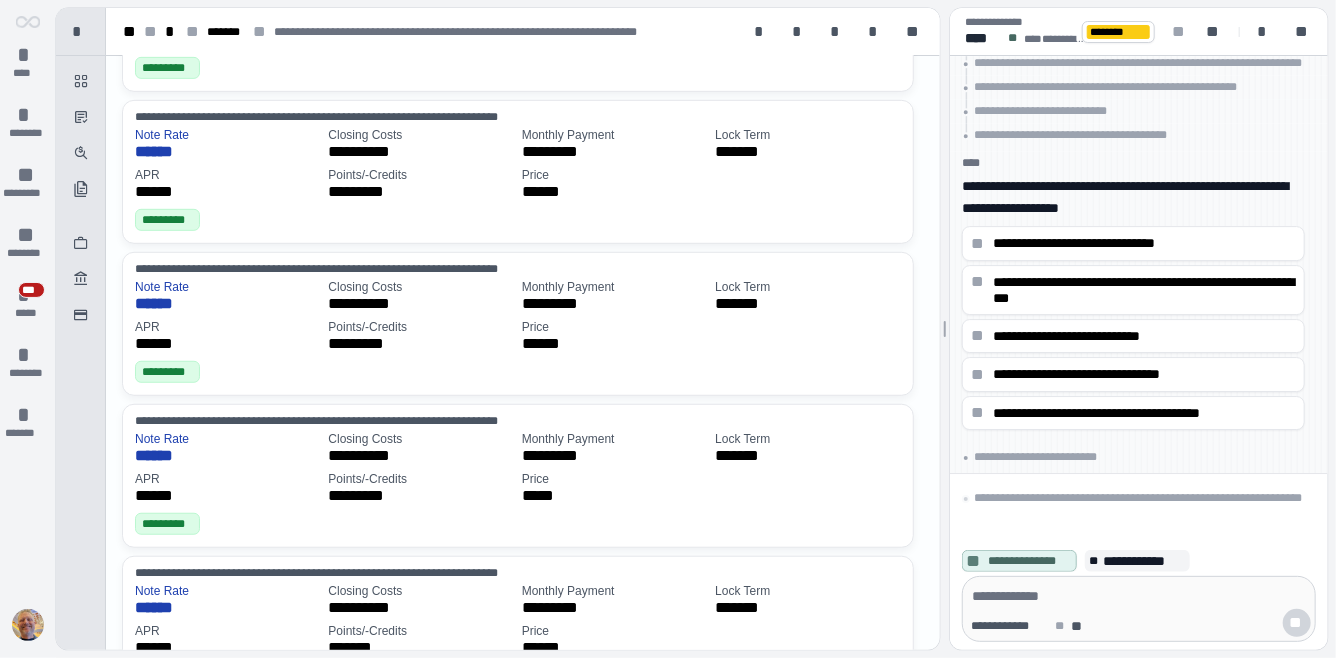 scroll, scrollTop: 0, scrollLeft: 0, axis: both 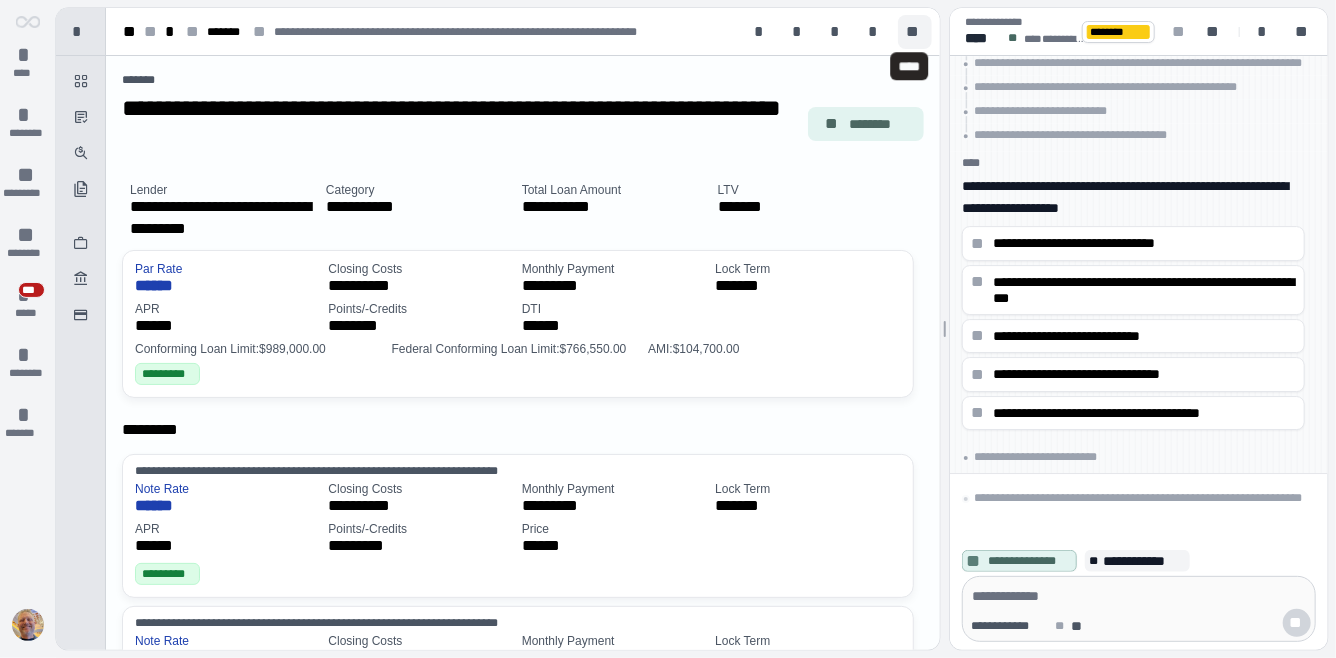 click on "**" at bounding box center [915, 32] 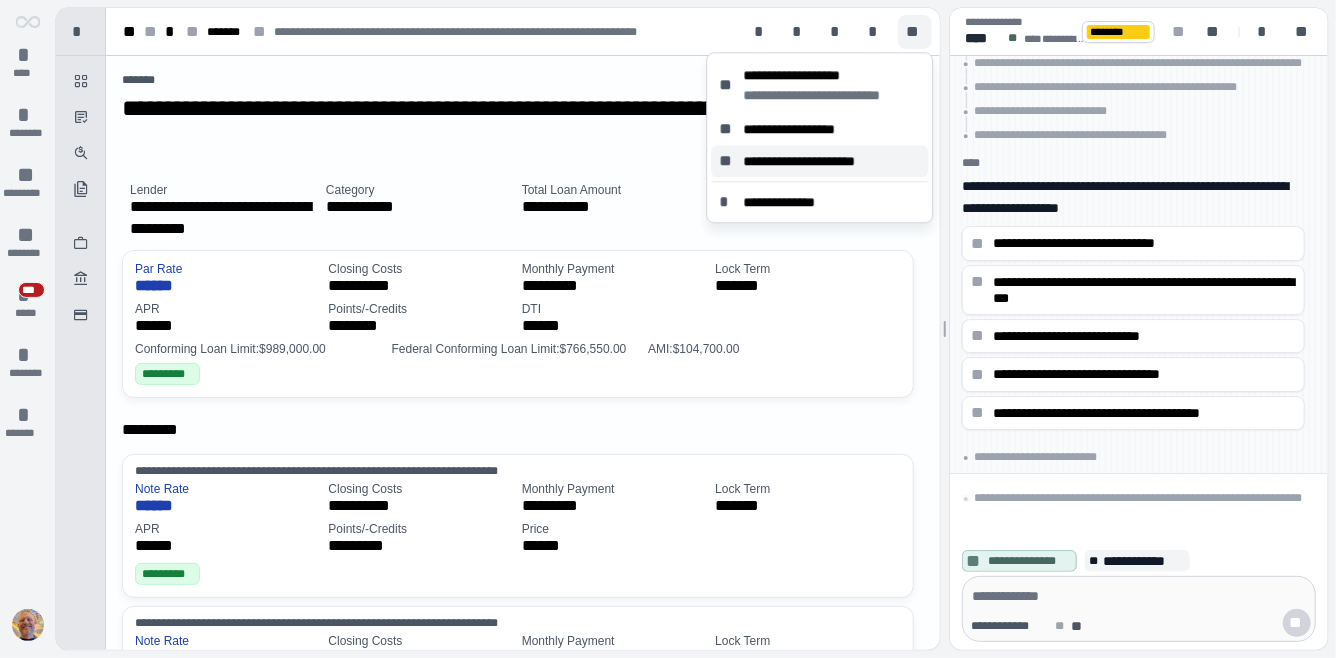 click on "**********" at bounding box center (818, 161) 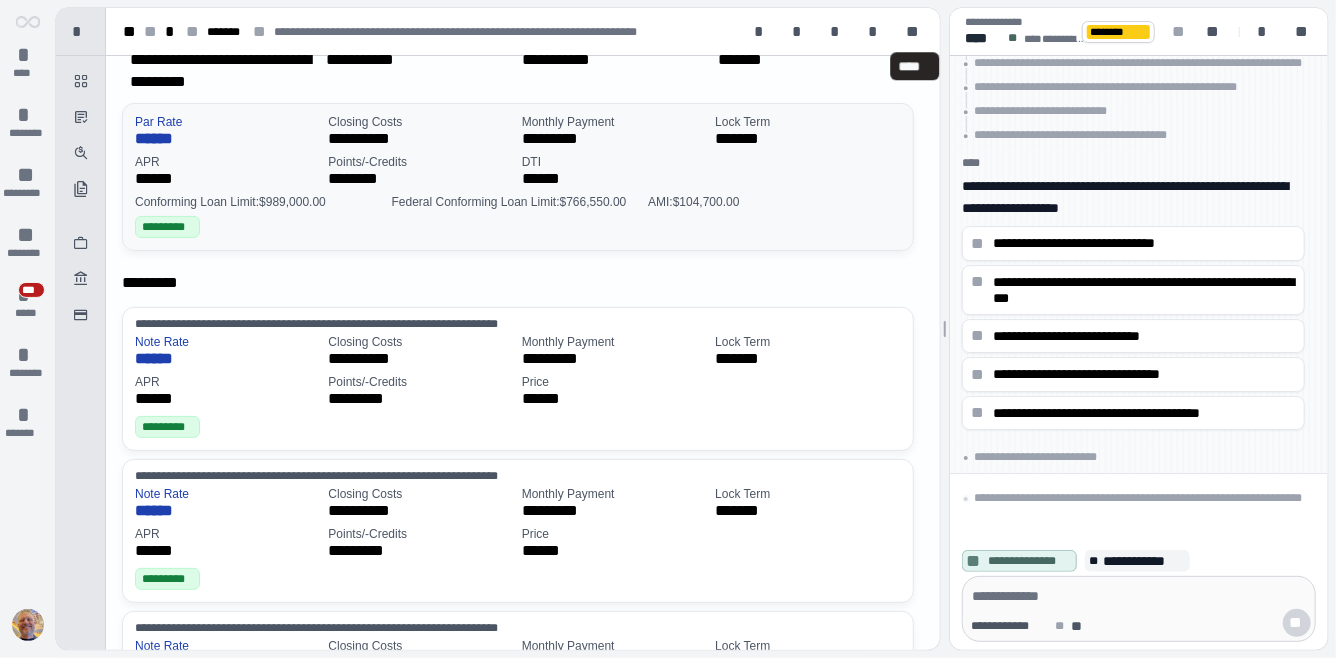 scroll, scrollTop: 146, scrollLeft: 0, axis: vertical 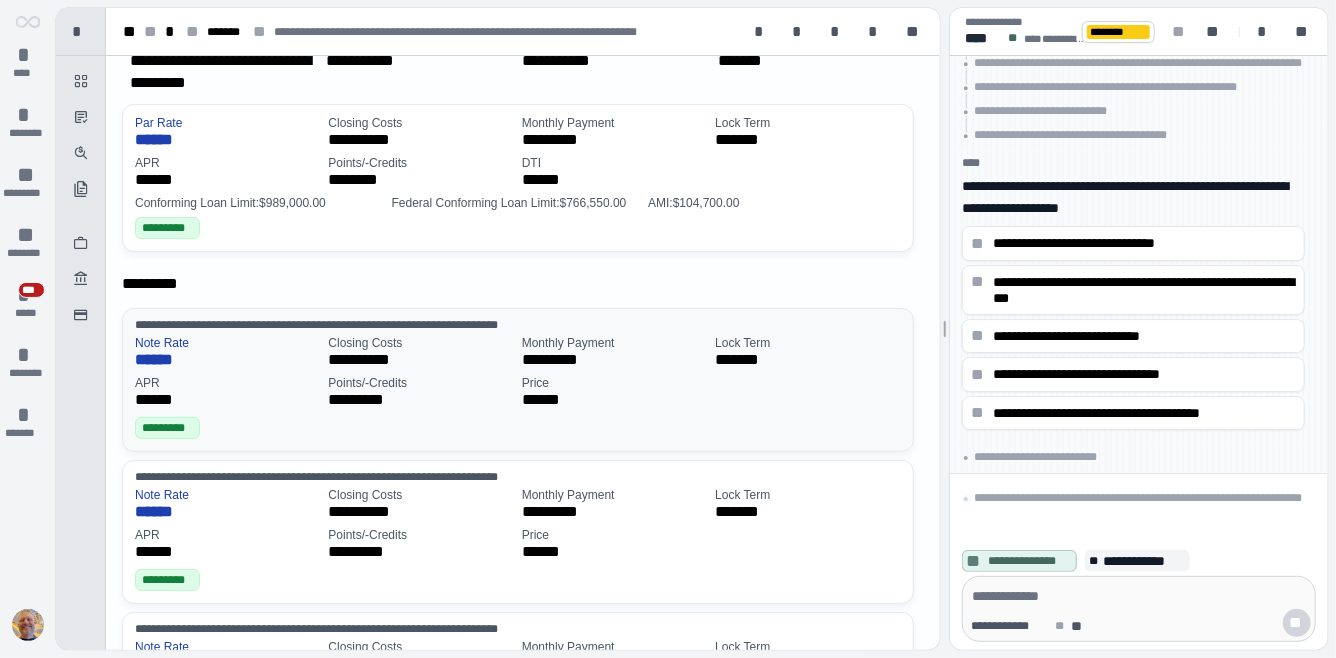 click on "Points/-Credits" at bounding box center [420, 383] 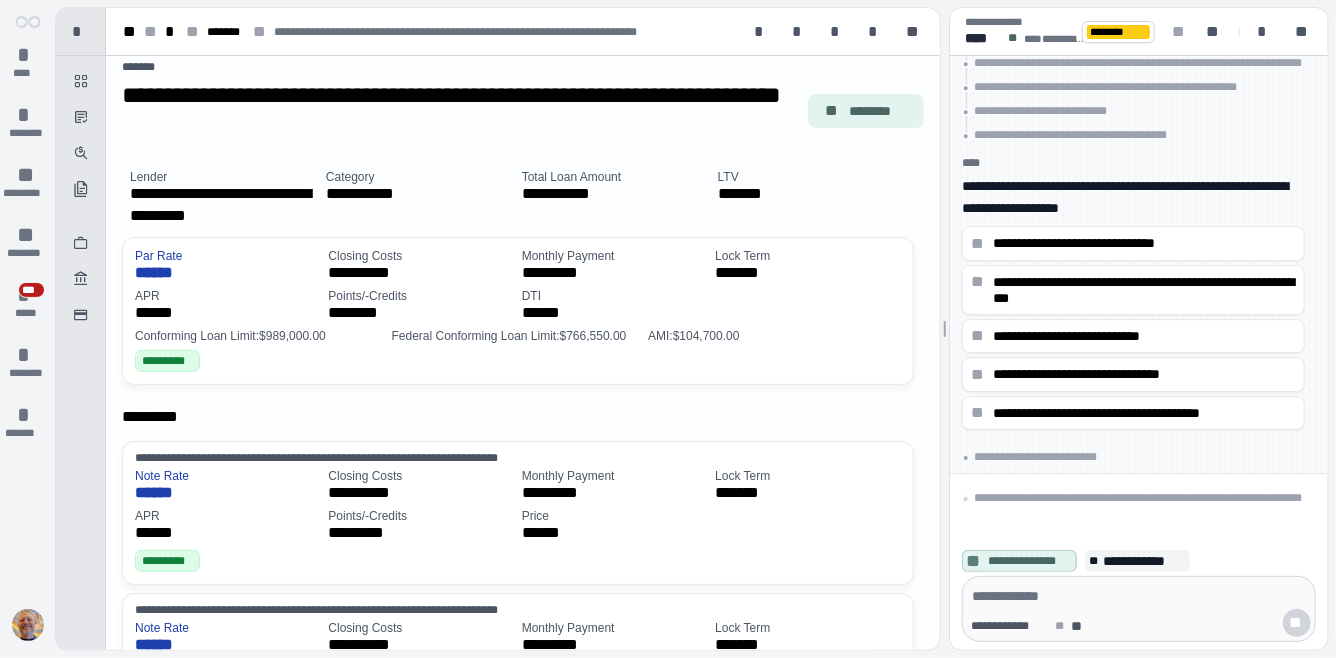 scroll, scrollTop: 0, scrollLeft: 0, axis: both 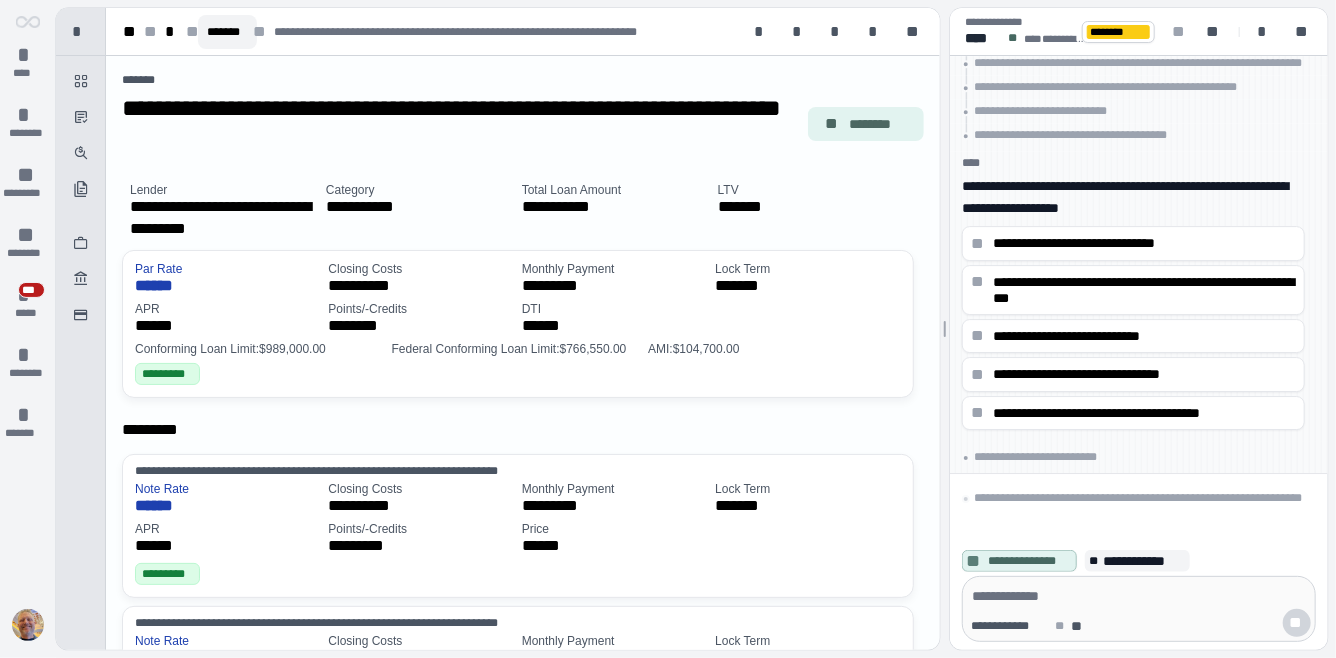 click on "*******" at bounding box center (227, 32) 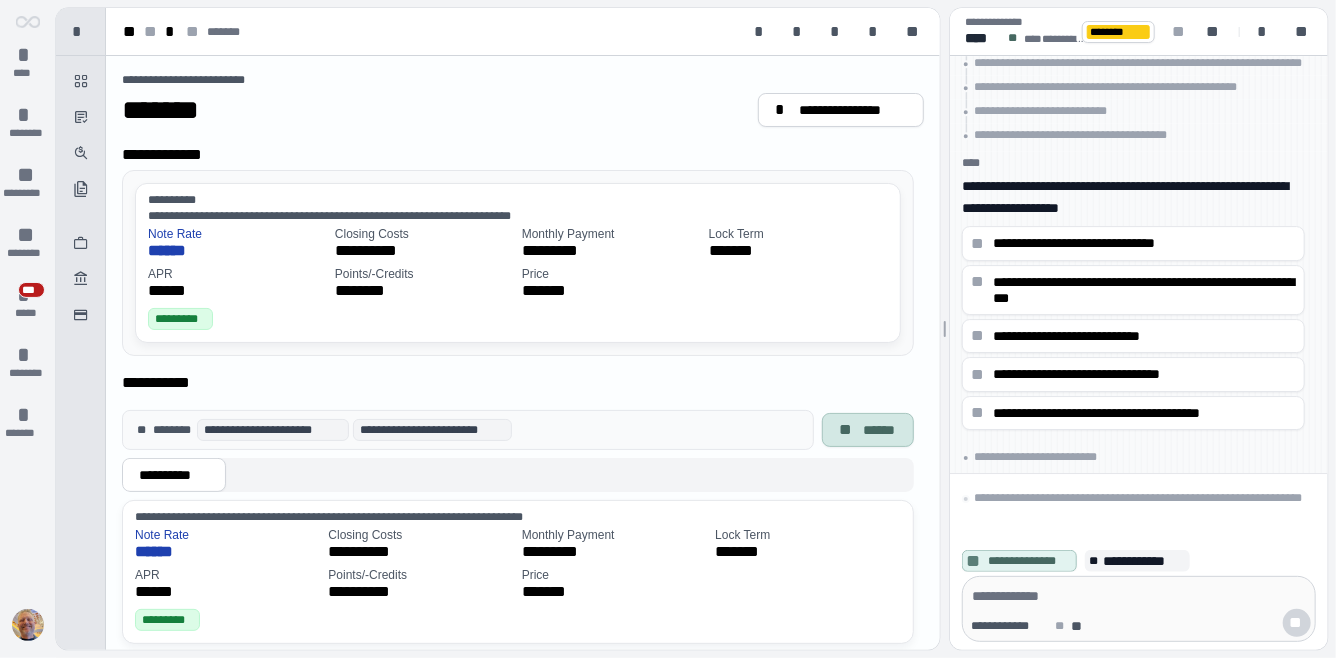 click on "** ******" at bounding box center [868, 430] 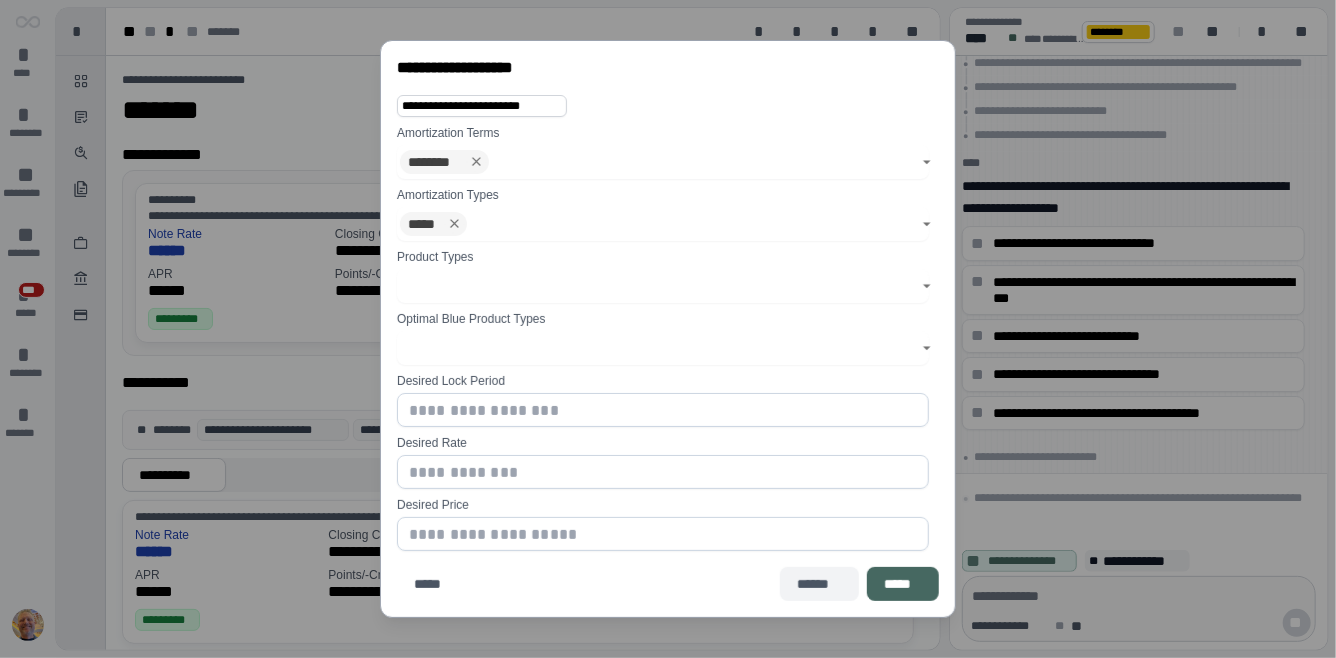 click on "******" at bounding box center (819, 584) 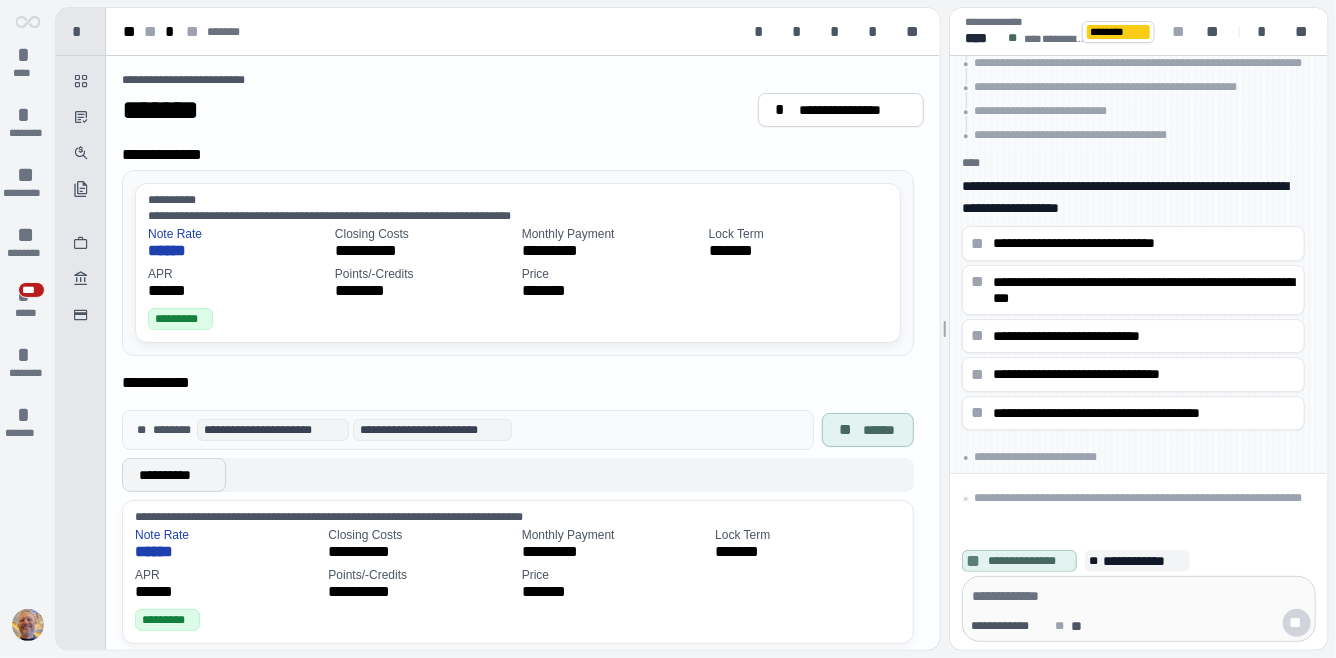 click on "**********" at bounding box center [174, 475] 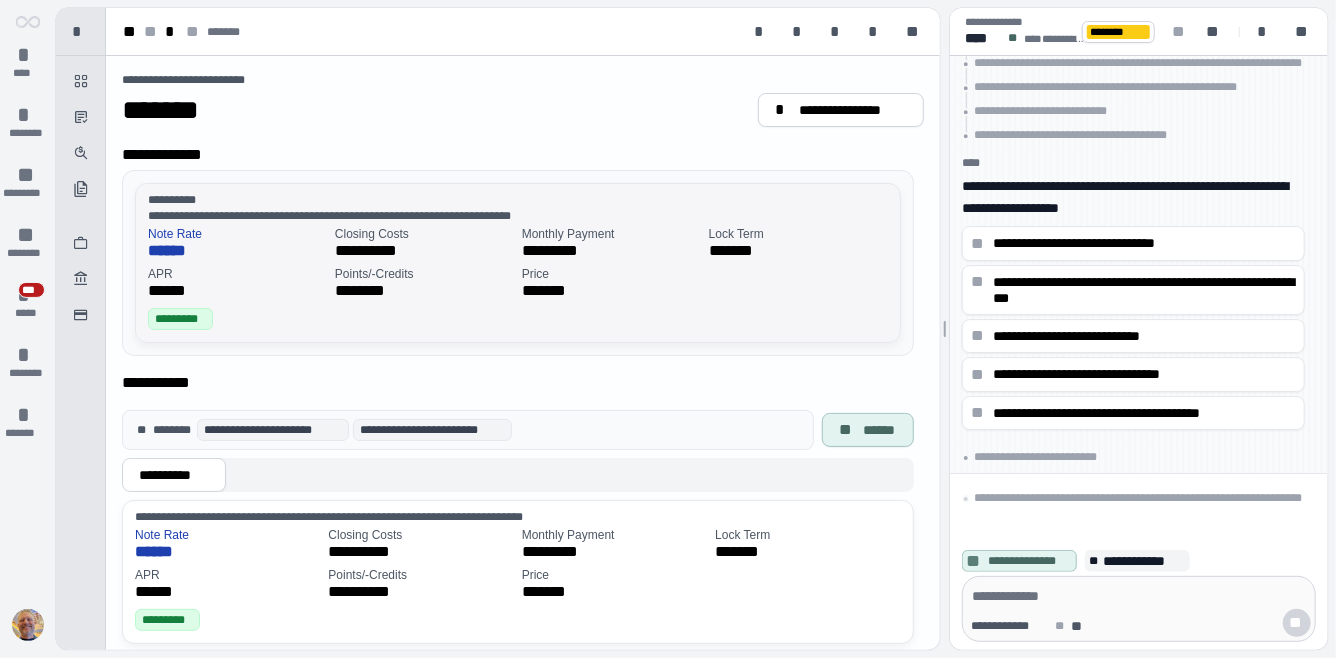 click on "**********" at bounding box center (424, 251) 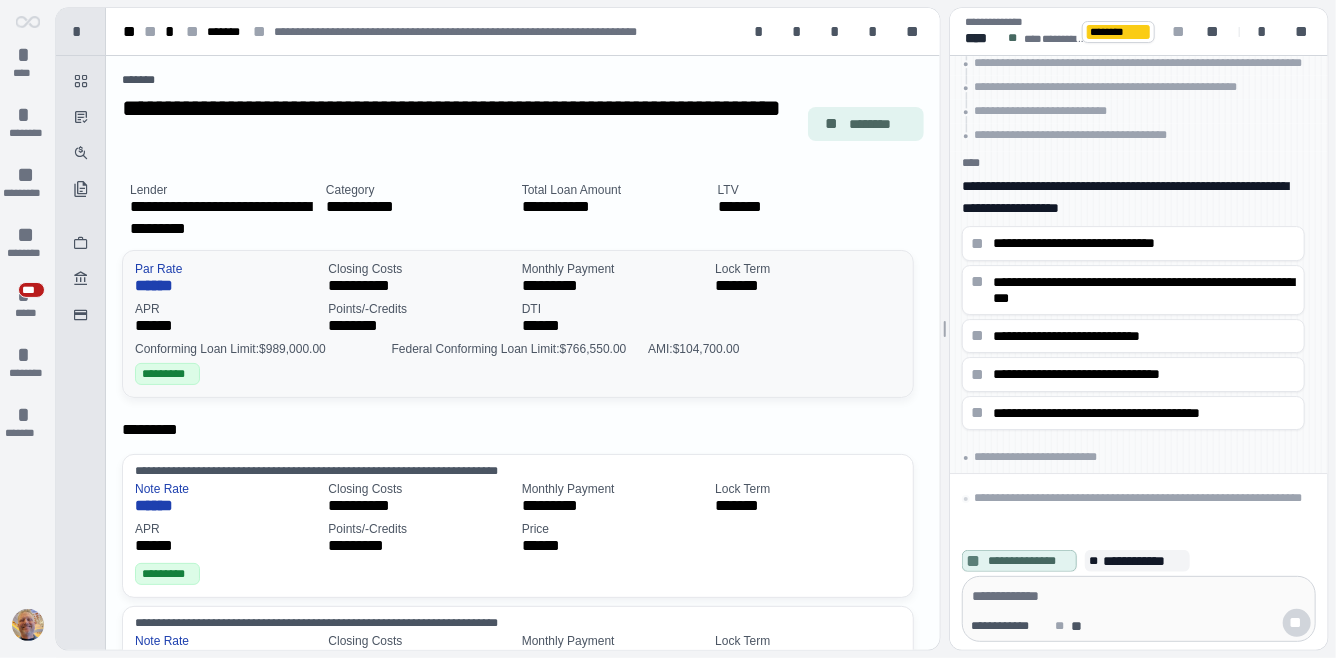 click on "**********" at bounding box center [420, 286] 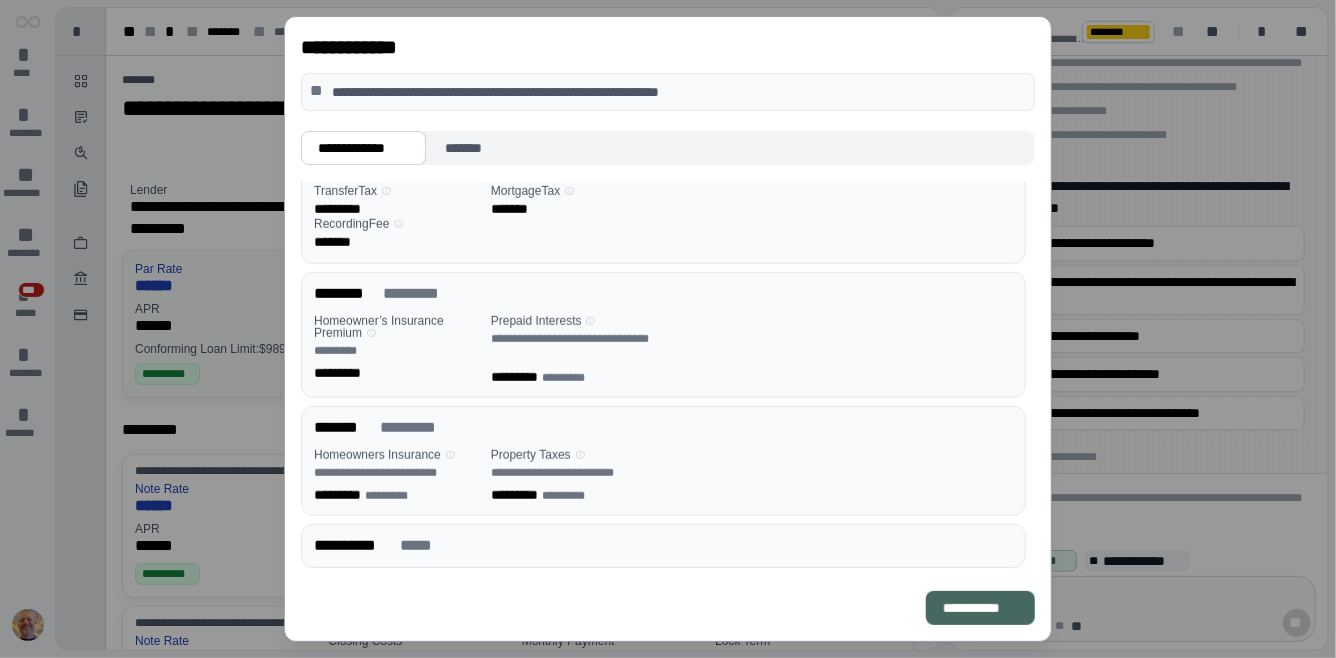 scroll, scrollTop: 0, scrollLeft: 0, axis: both 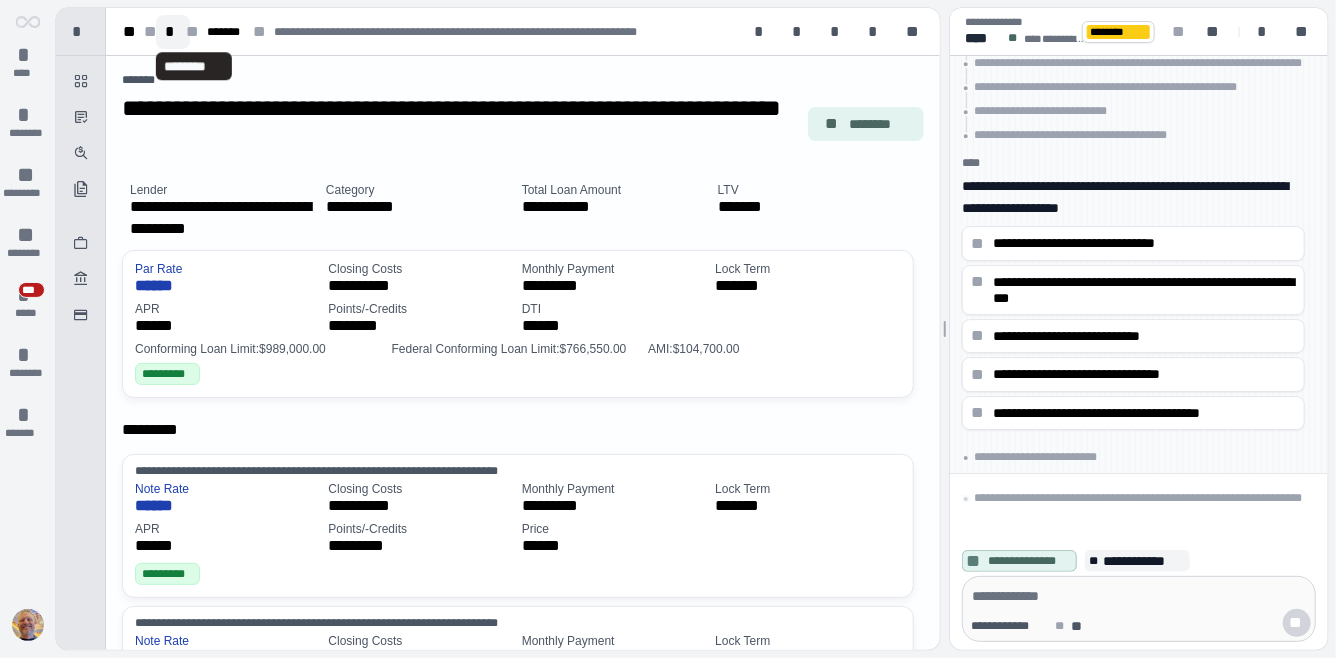 click on "*" at bounding box center (173, 32) 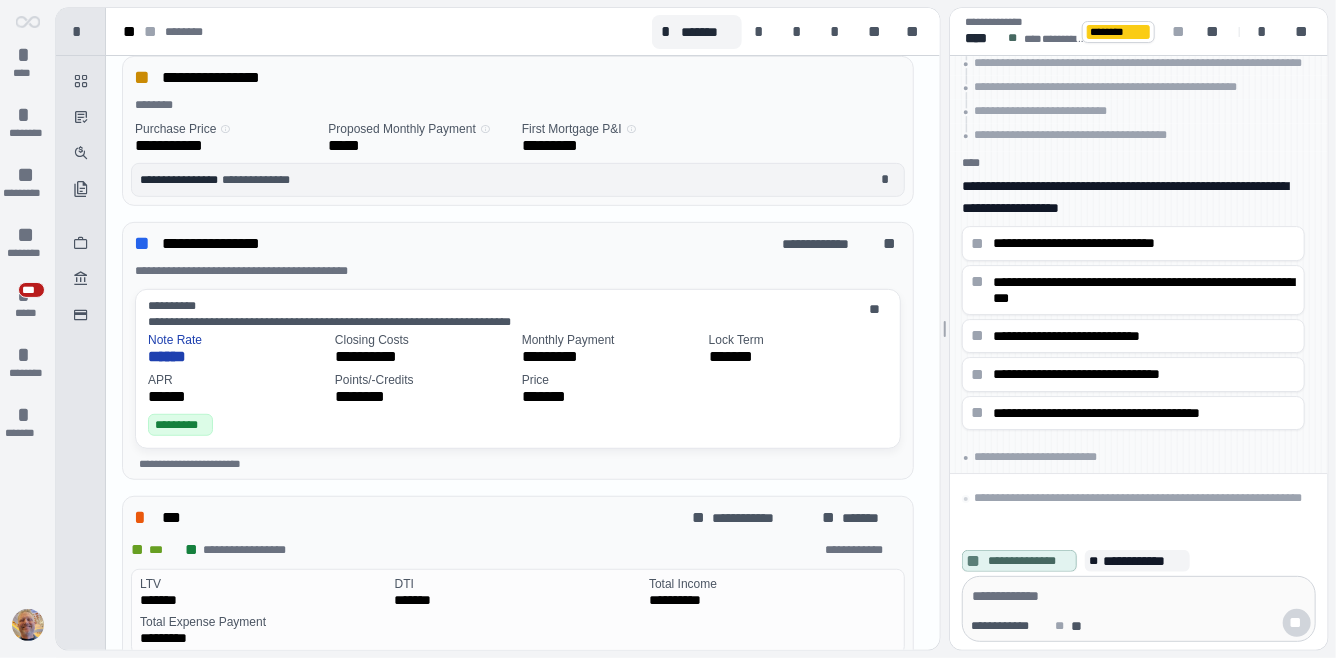 scroll, scrollTop: 436, scrollLeft: 0, axis: vertical 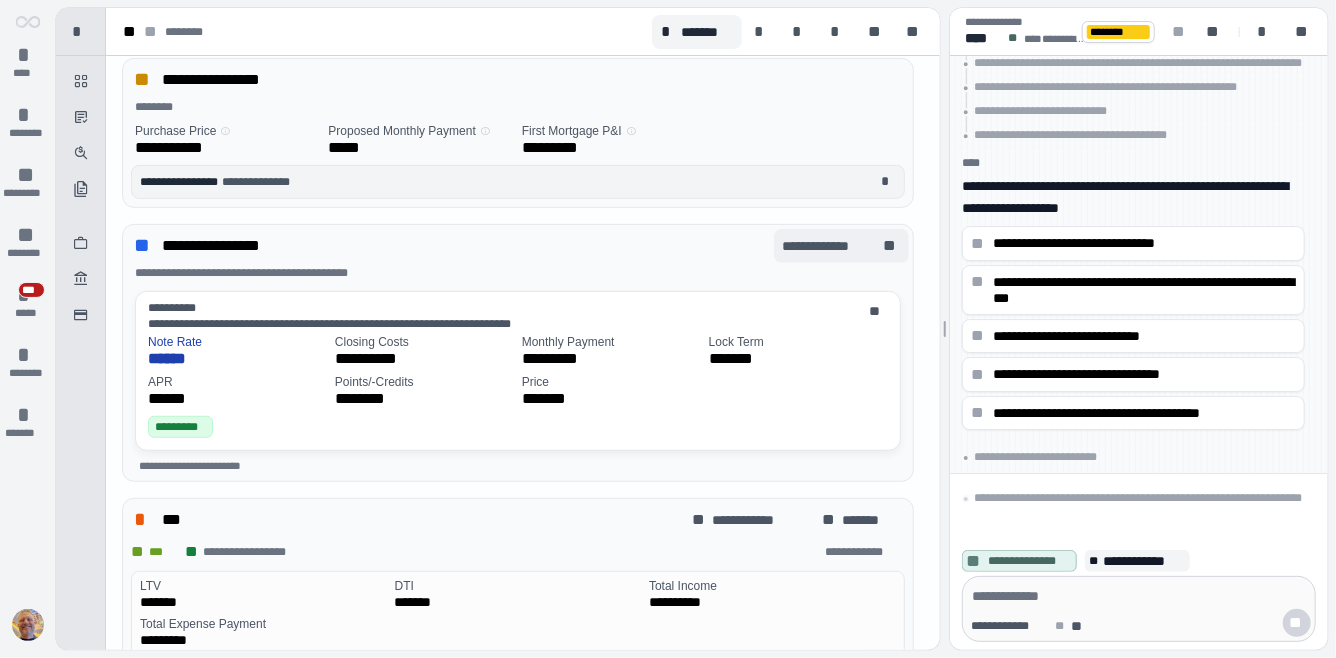 click on "**" at bounding box center (892, 246) 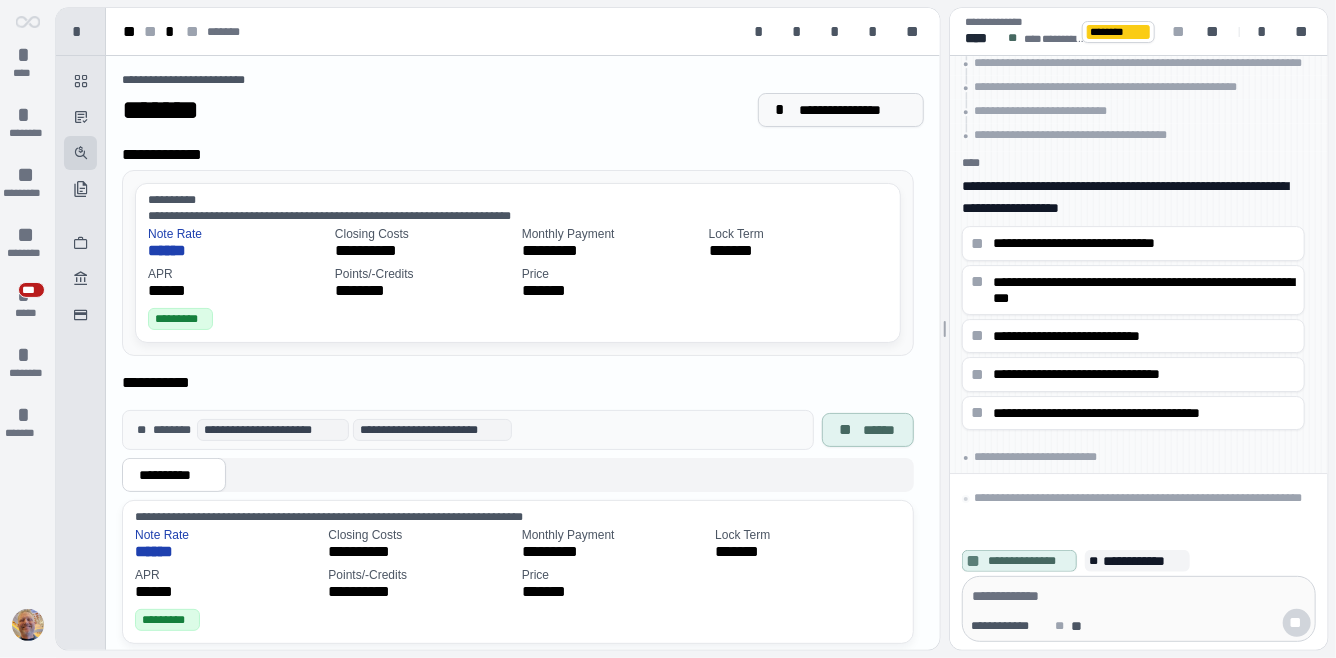 click on "**********" at bounding box center [853, 110] 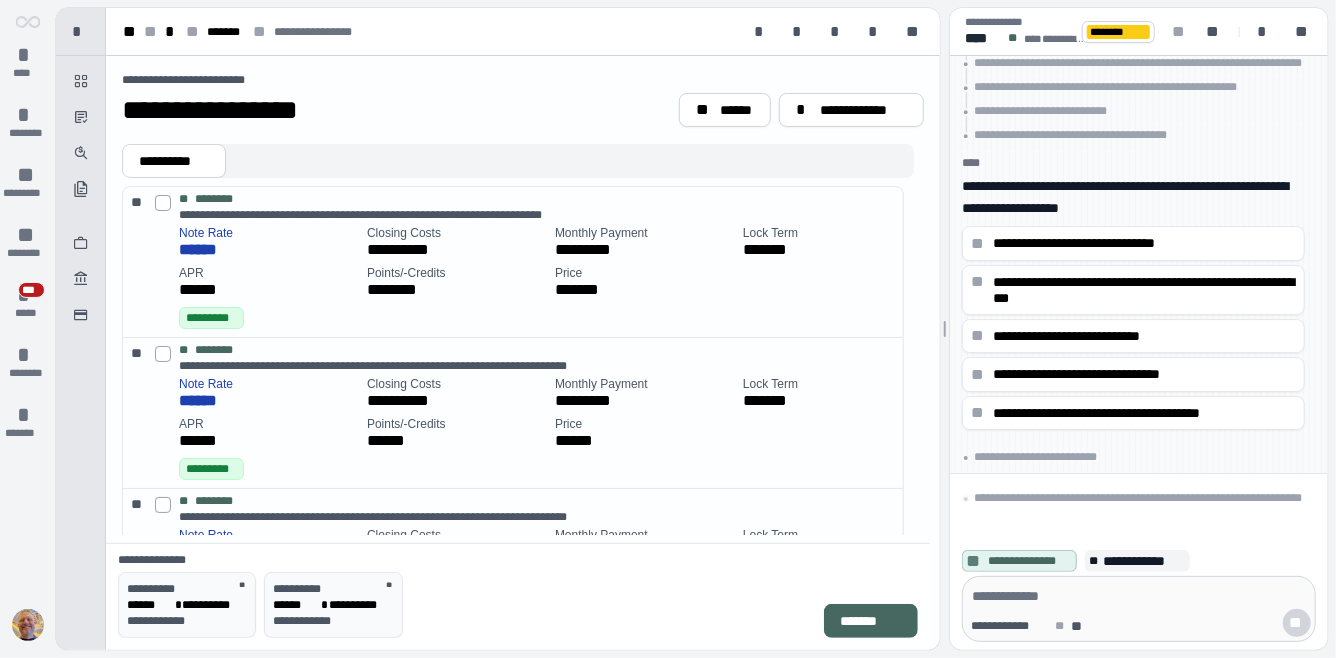 click on "**********" at bounding box center (863, 110) 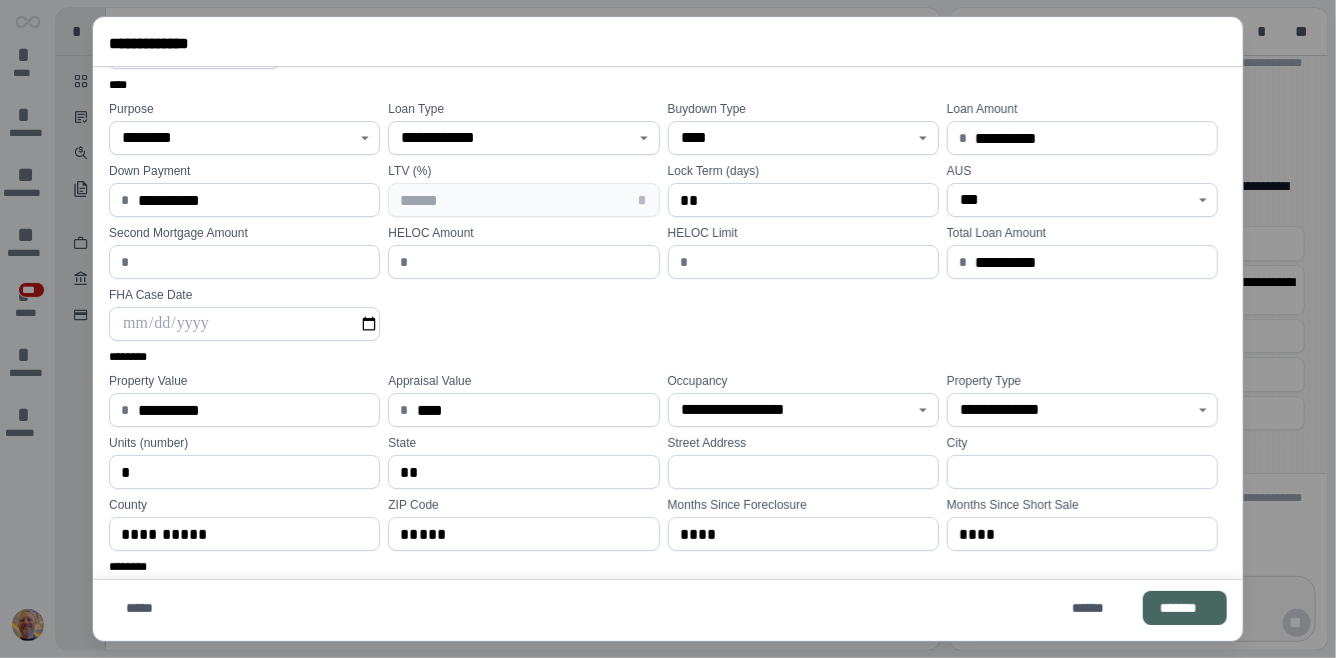 scroll, scrollTop: 0, scrollLeft: 0, axis: both 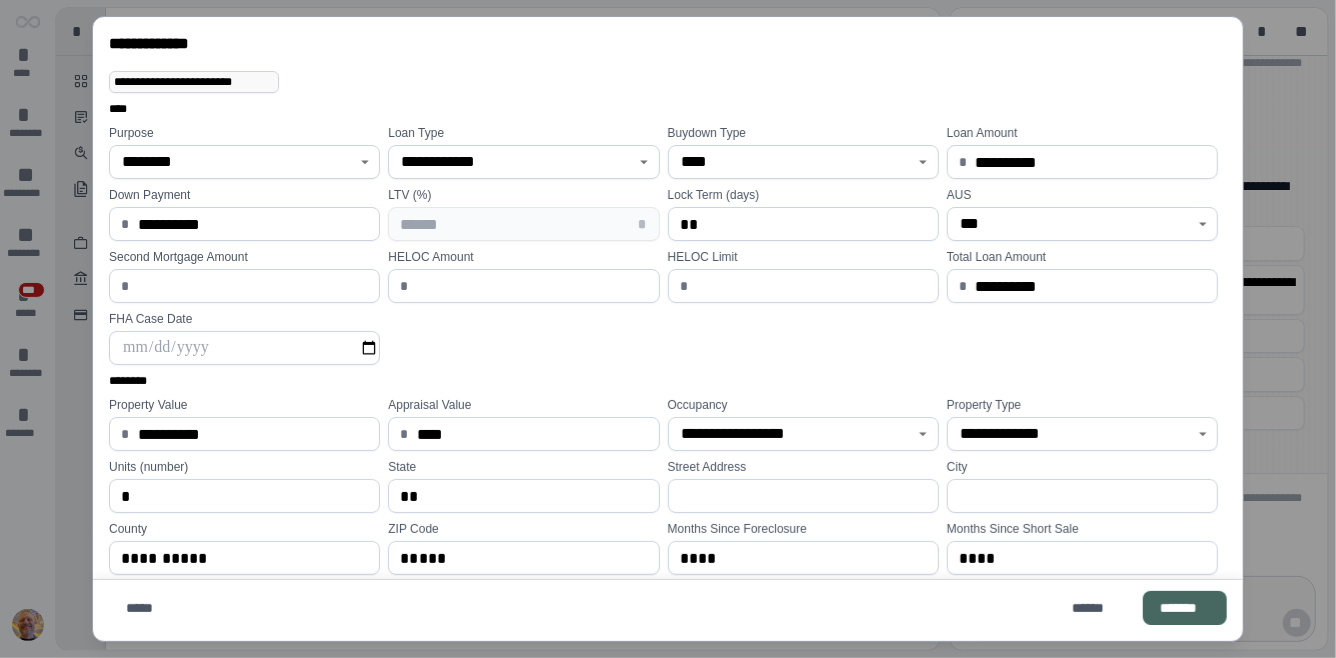 click on "**********" at bounding box center (194, 82) 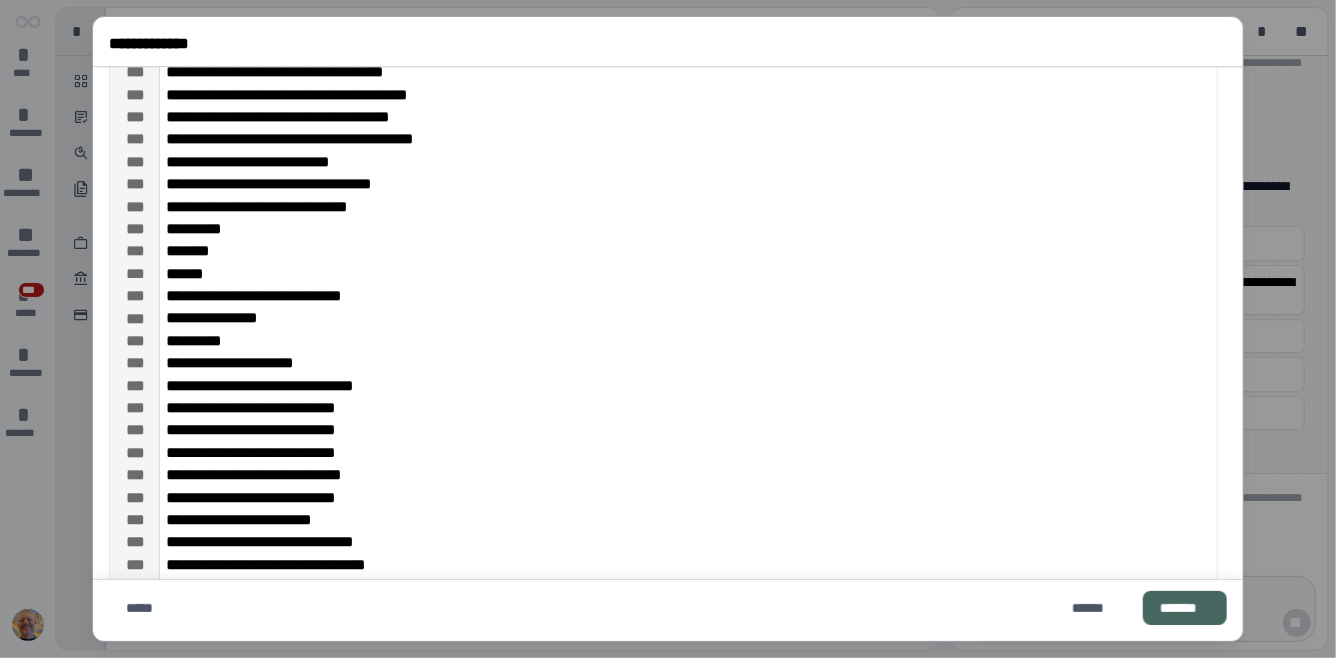 scroll, scrollTop: 2421, scrollLeft: 0, axis: vertical 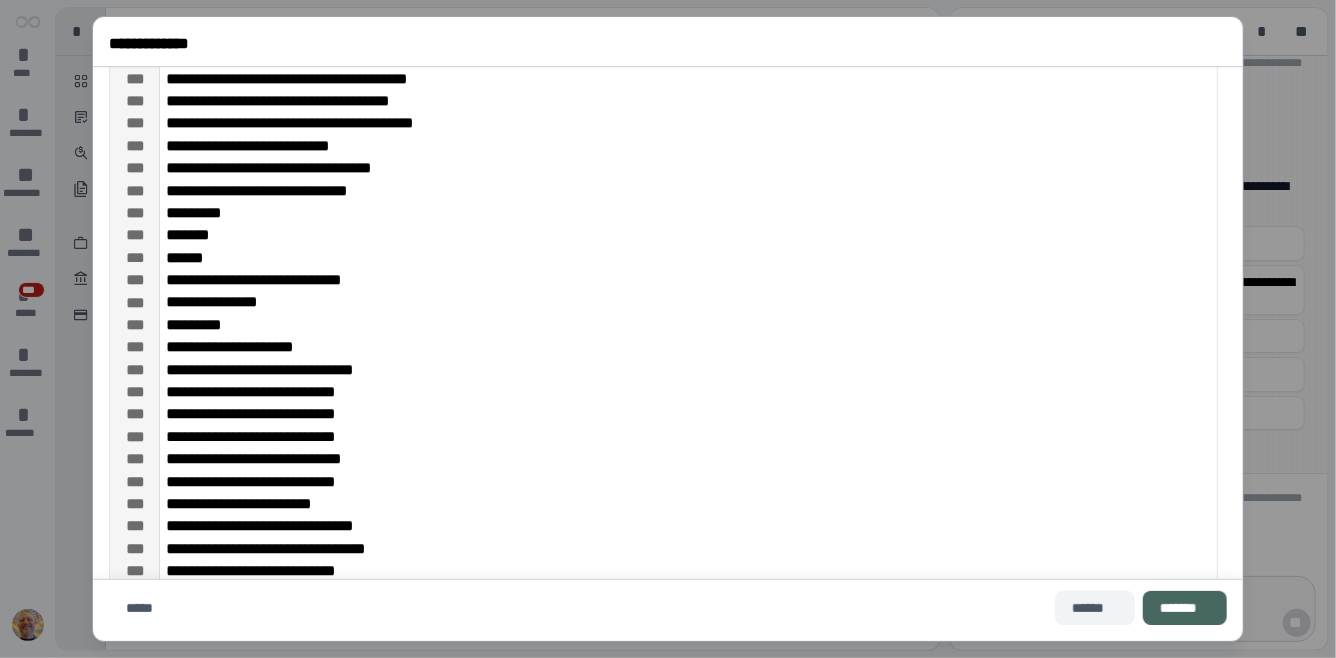 click on "******" at bounding box center [1095, 608] 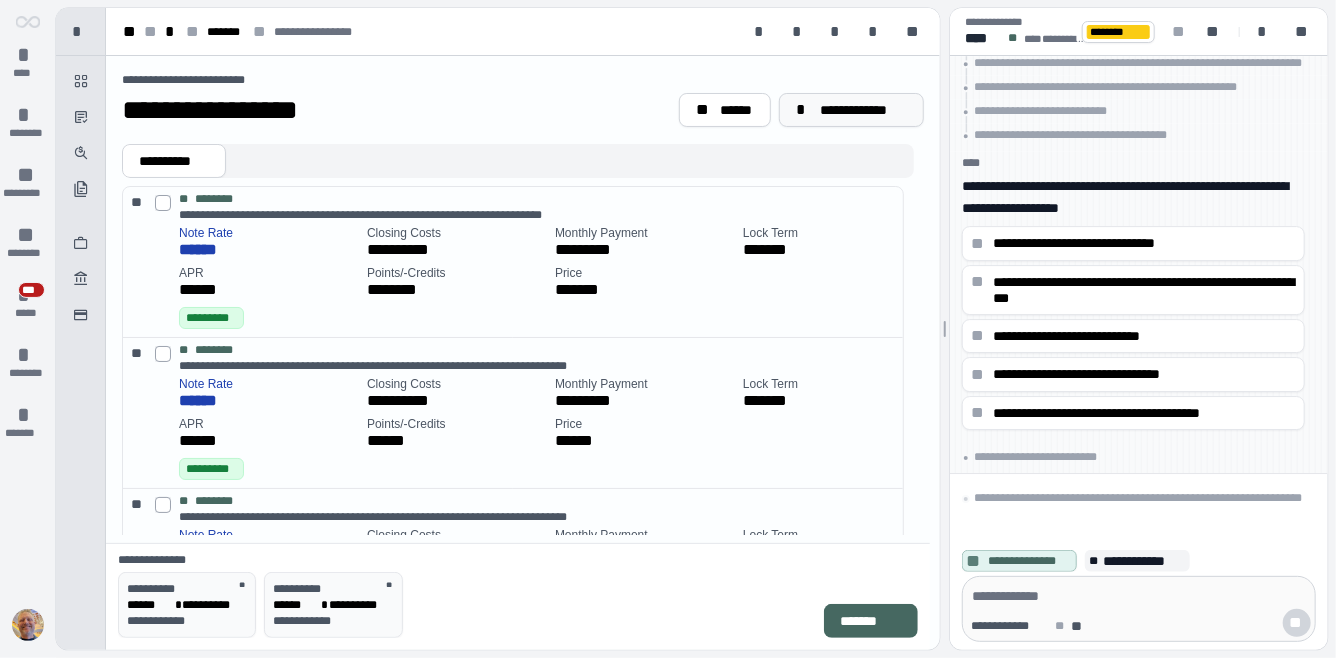 click on "**********" at bounding box center [863, 110] 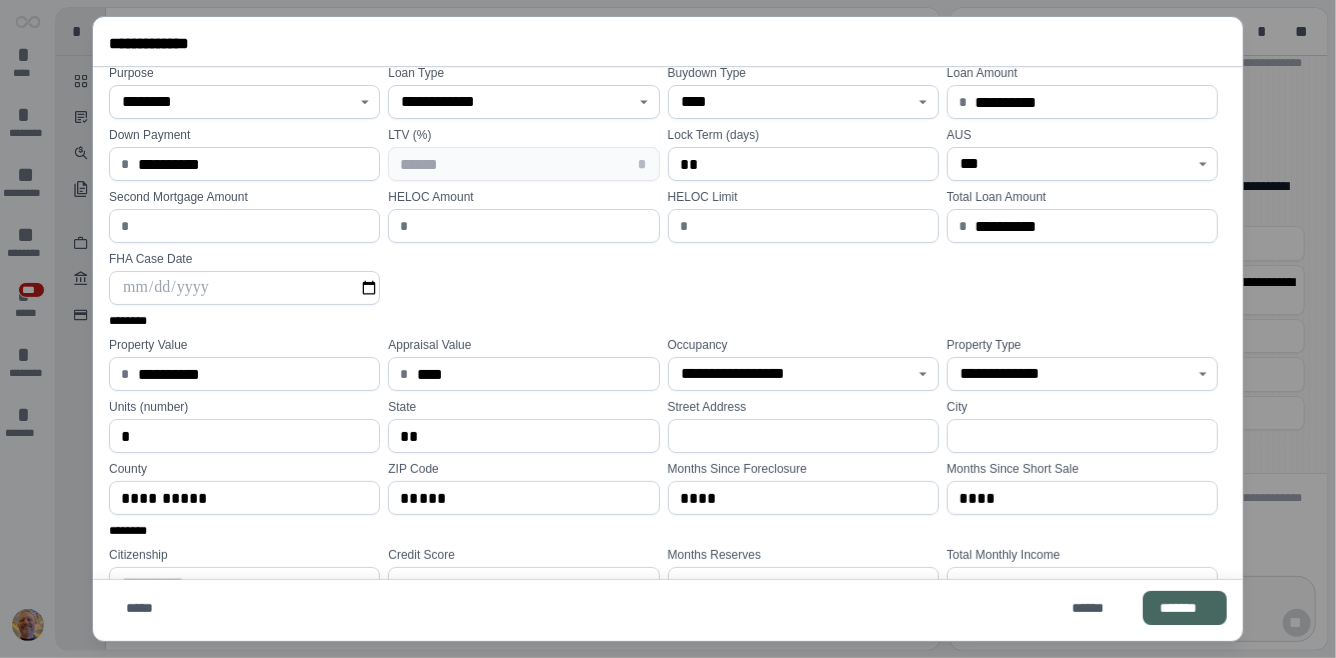 scroll, scrollTop: 0, scrollLeft: 0, axis: both 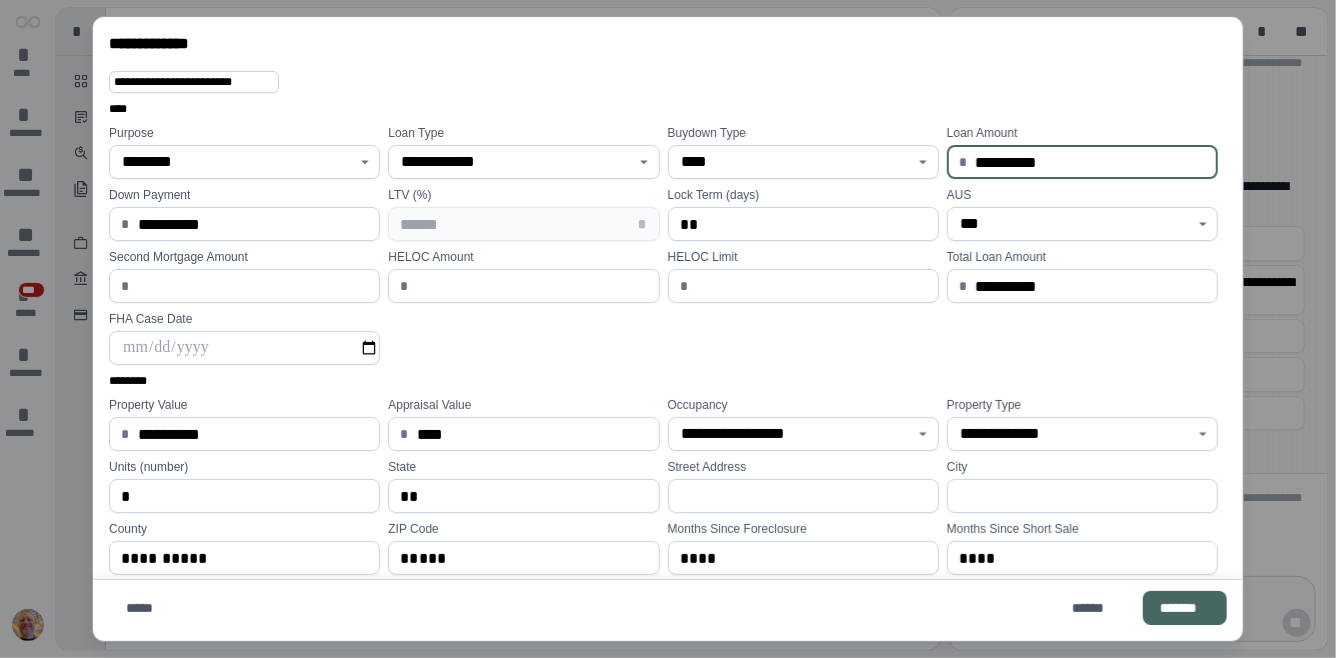 click on "**********" at bounding box center (1091, 162) 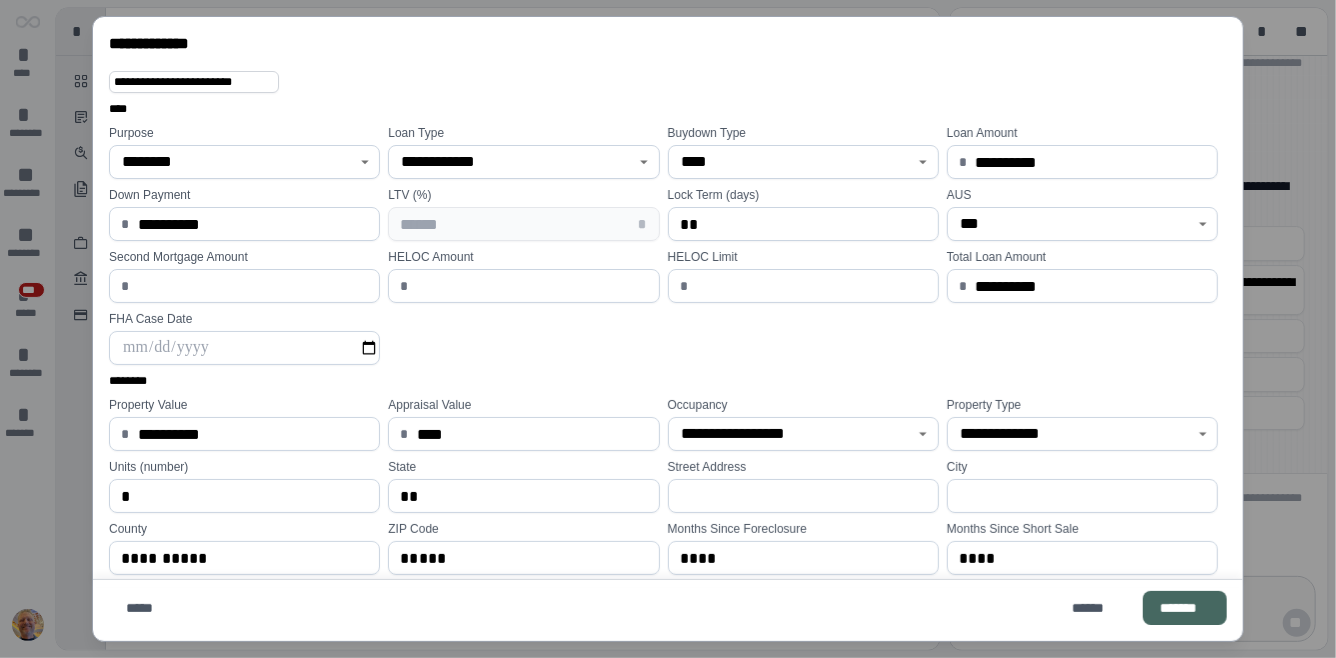 click on "****" at bounding box center (668, 109) 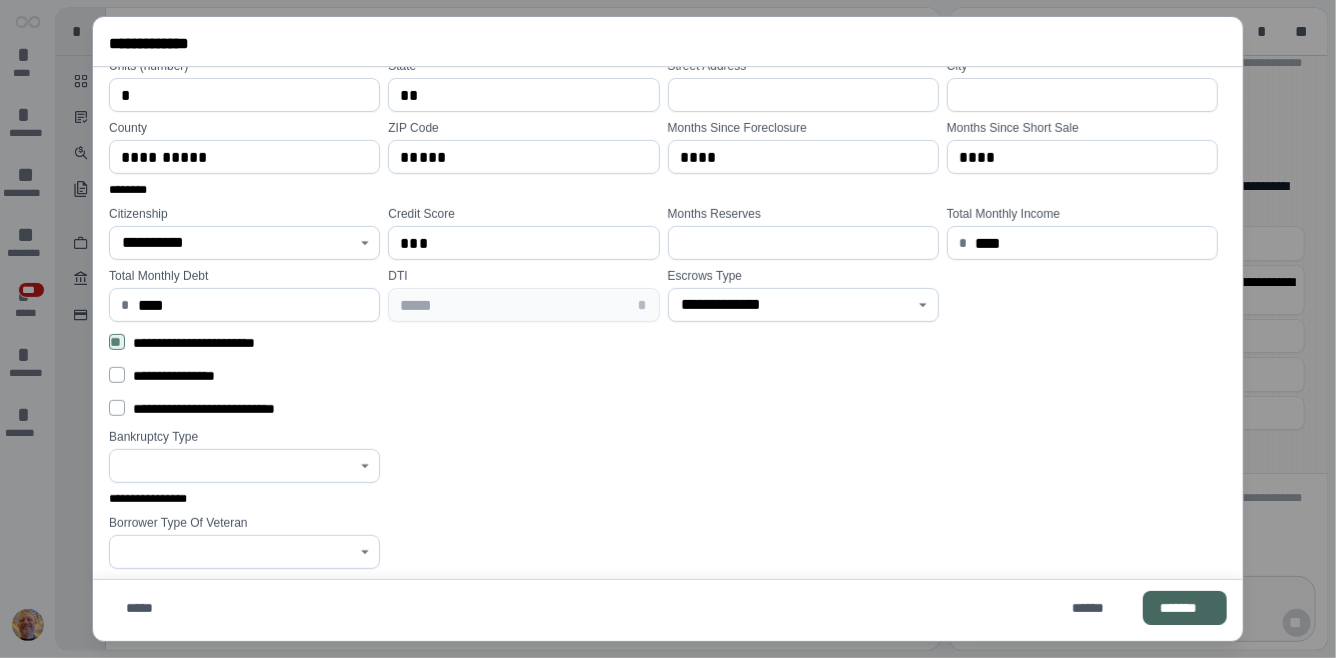 scroll, scrollTop: 0, scrollLeft: 0, axis: both 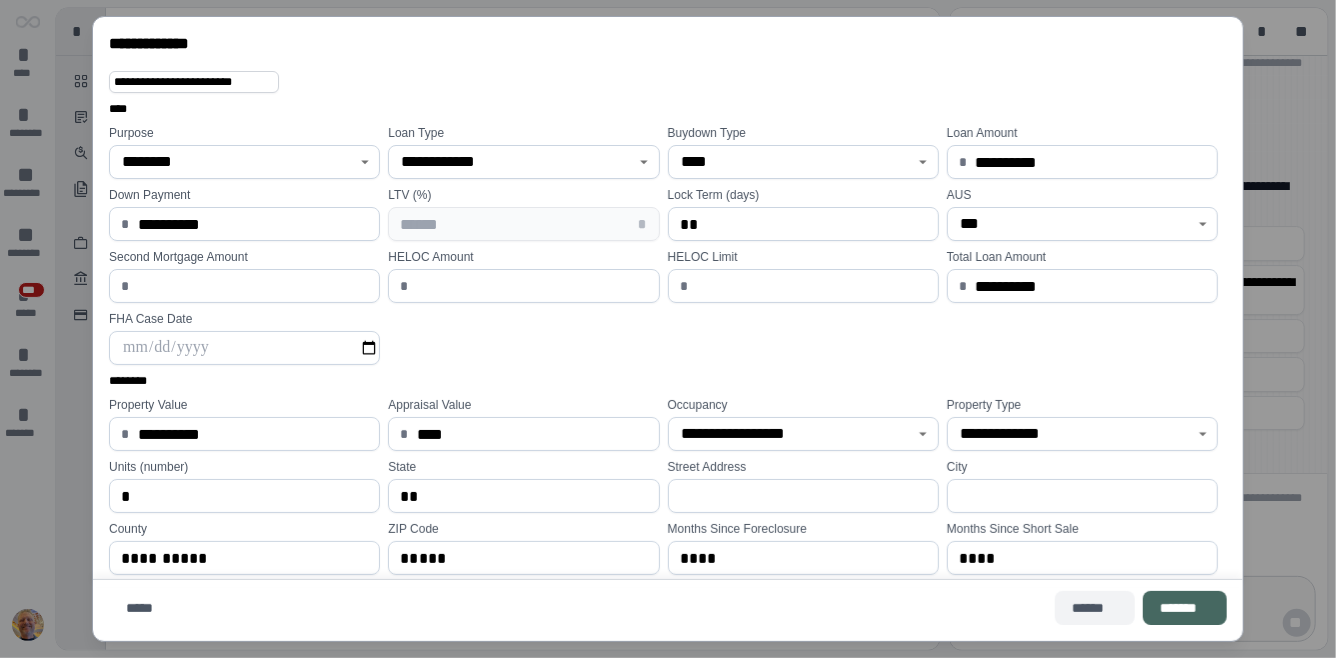 click on "******" at bounding box center (1095, 608) 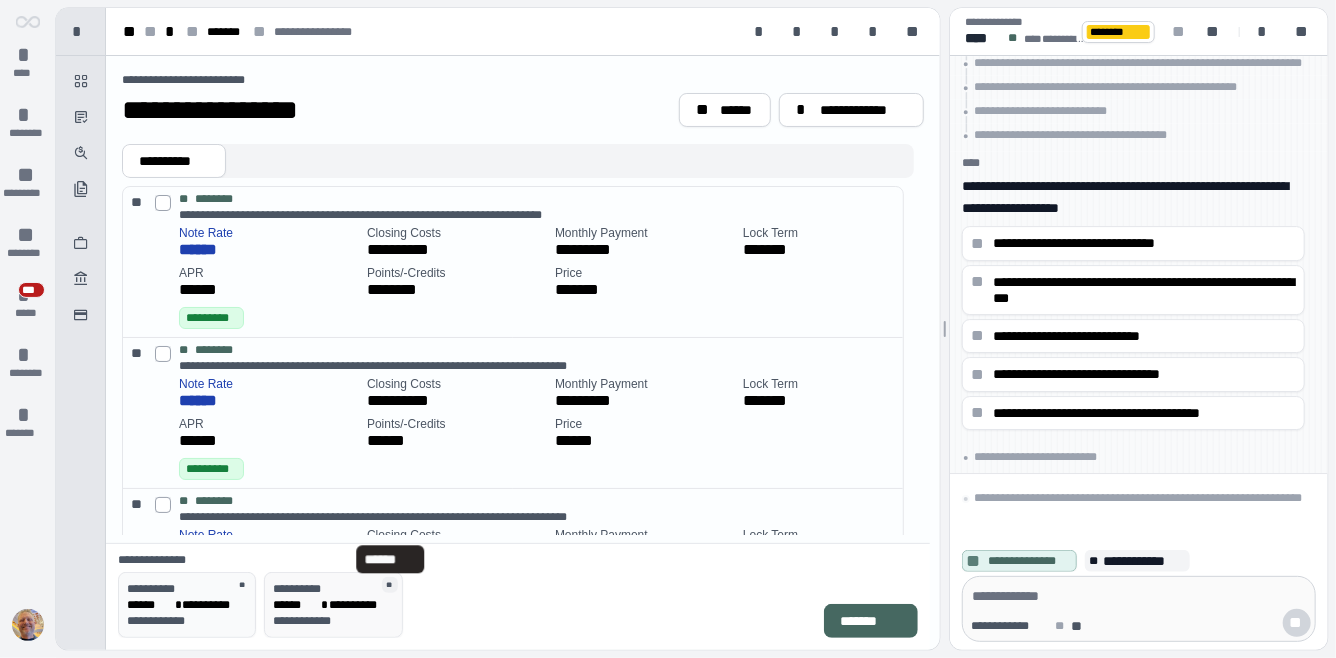 click on "**" at bounding box center [390, 585] 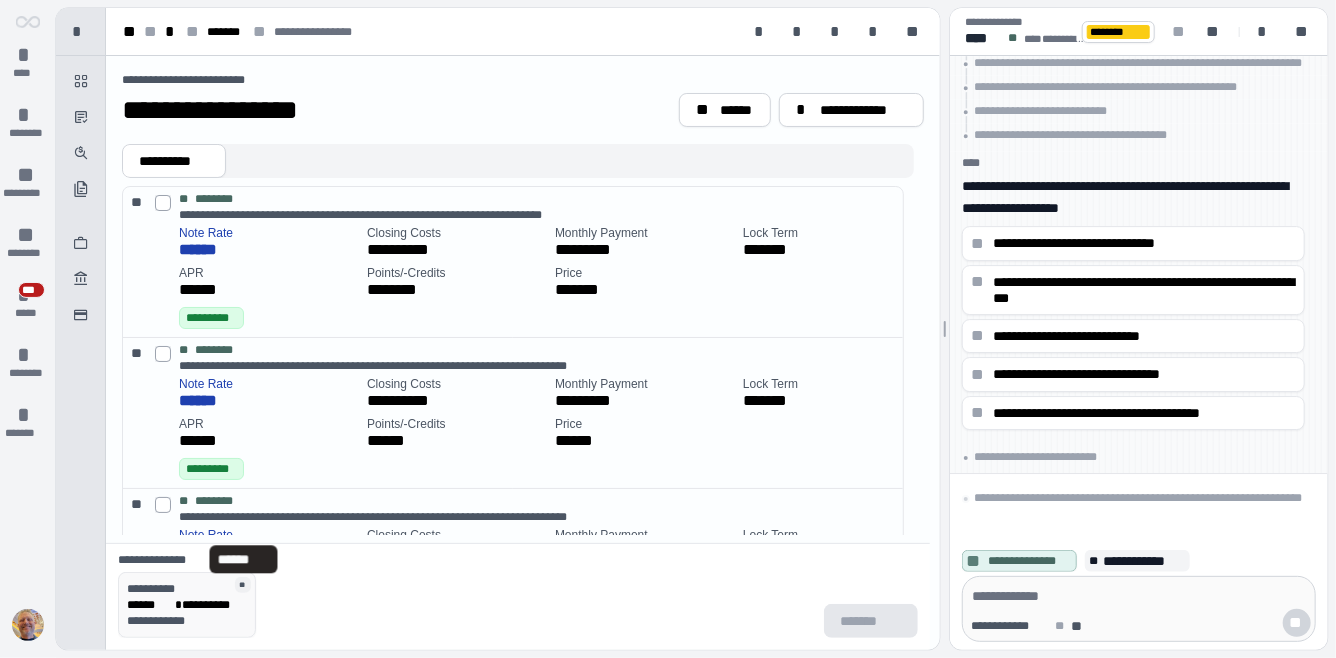 click on "**" at bounding box center [243, 585] 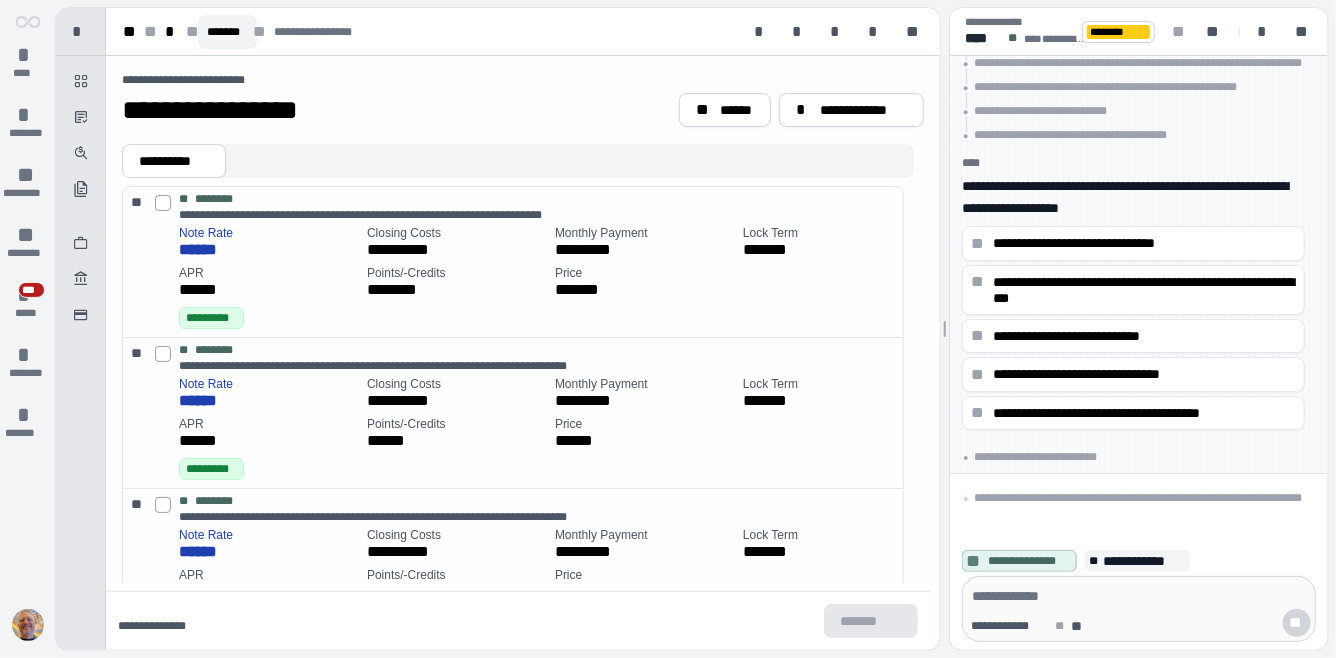 click on "*******" at bounding box center (227, 32) 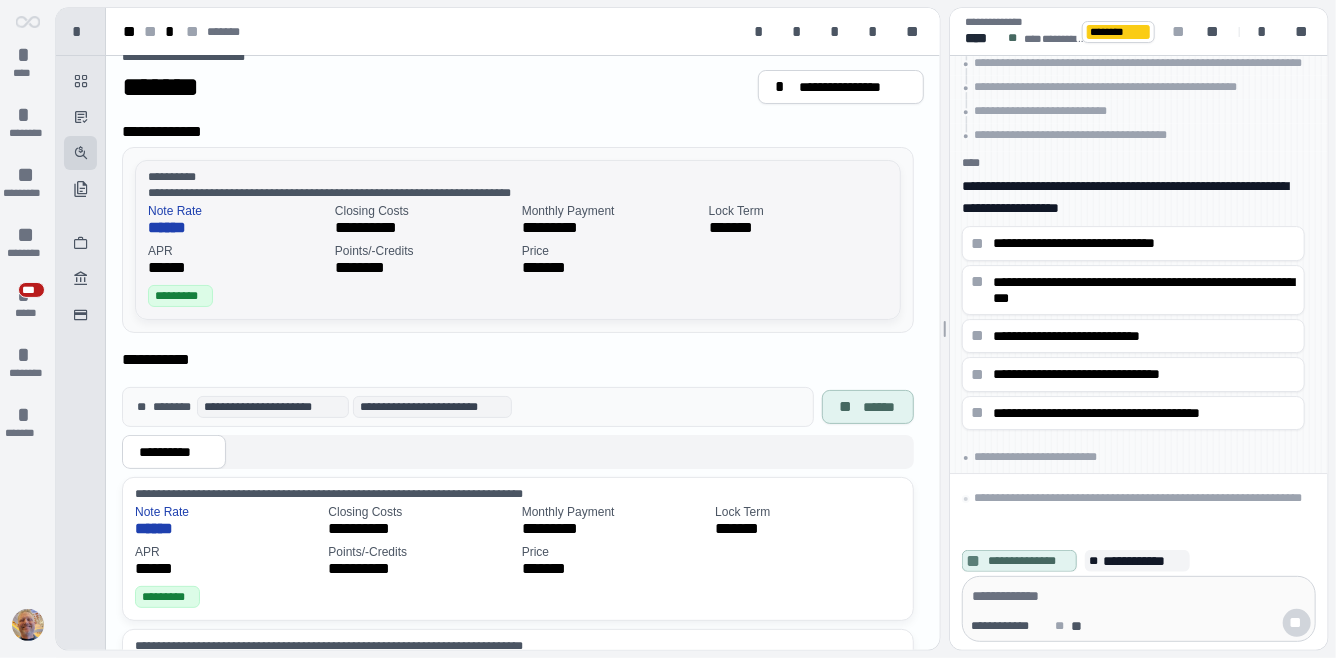 scroll, scrollTop: 0, scrollLeft: 0, axis: both 